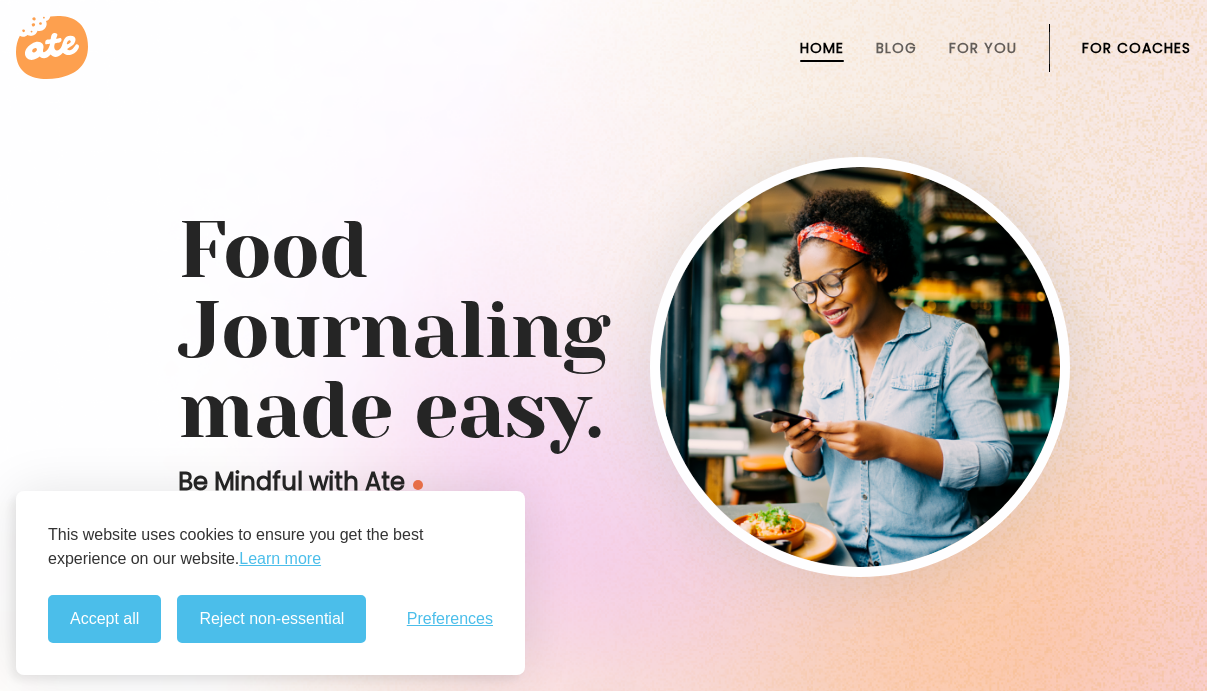 scroll, scrollTop: 0, scrollLeft: 0, axis: both 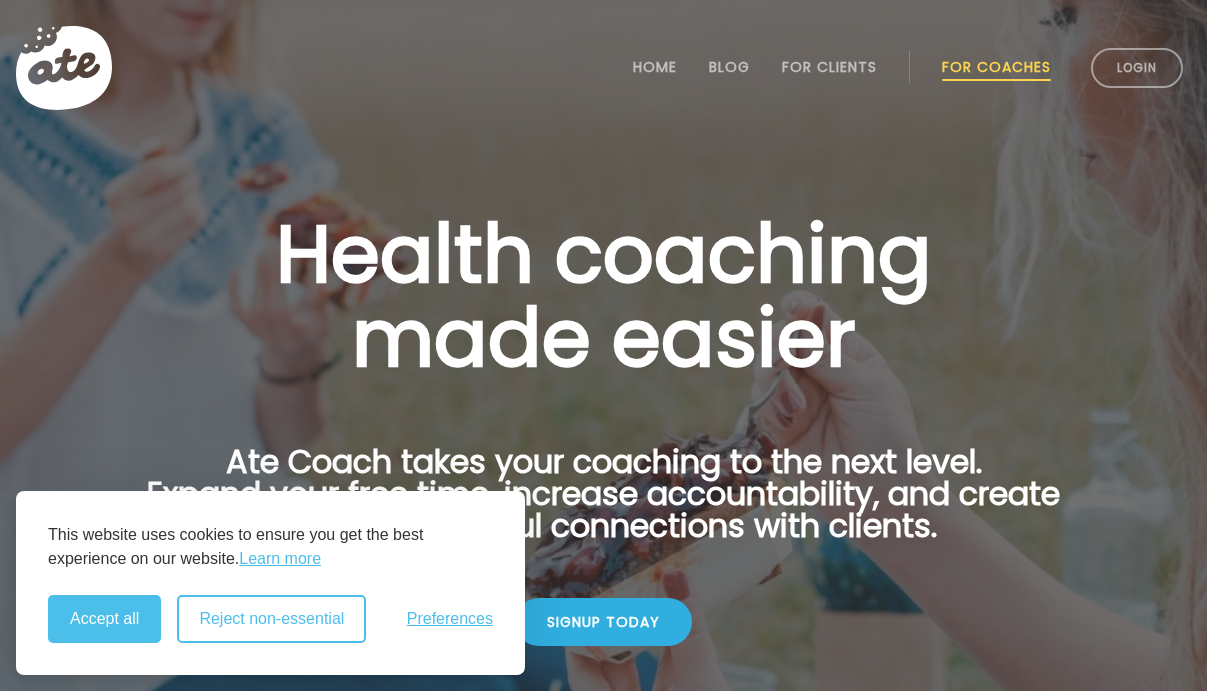 click on "Reject non-essential" at bounding box center (271, 619) 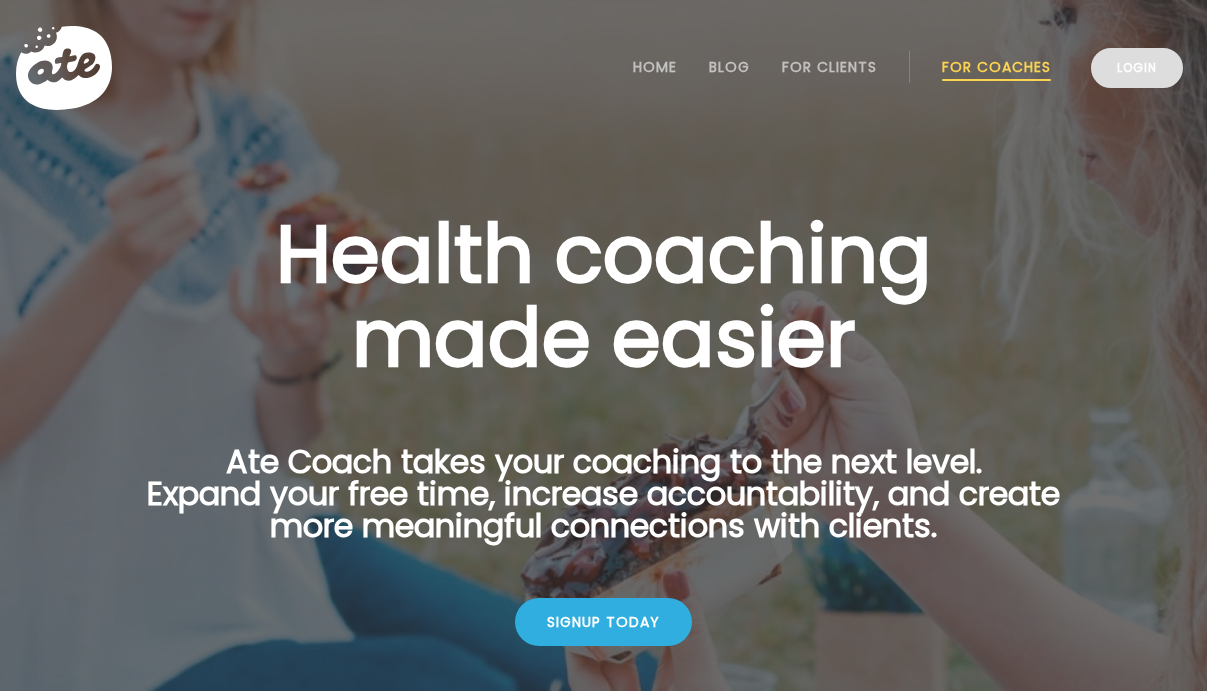 click on "Login" at bounding box center [1137, 68] 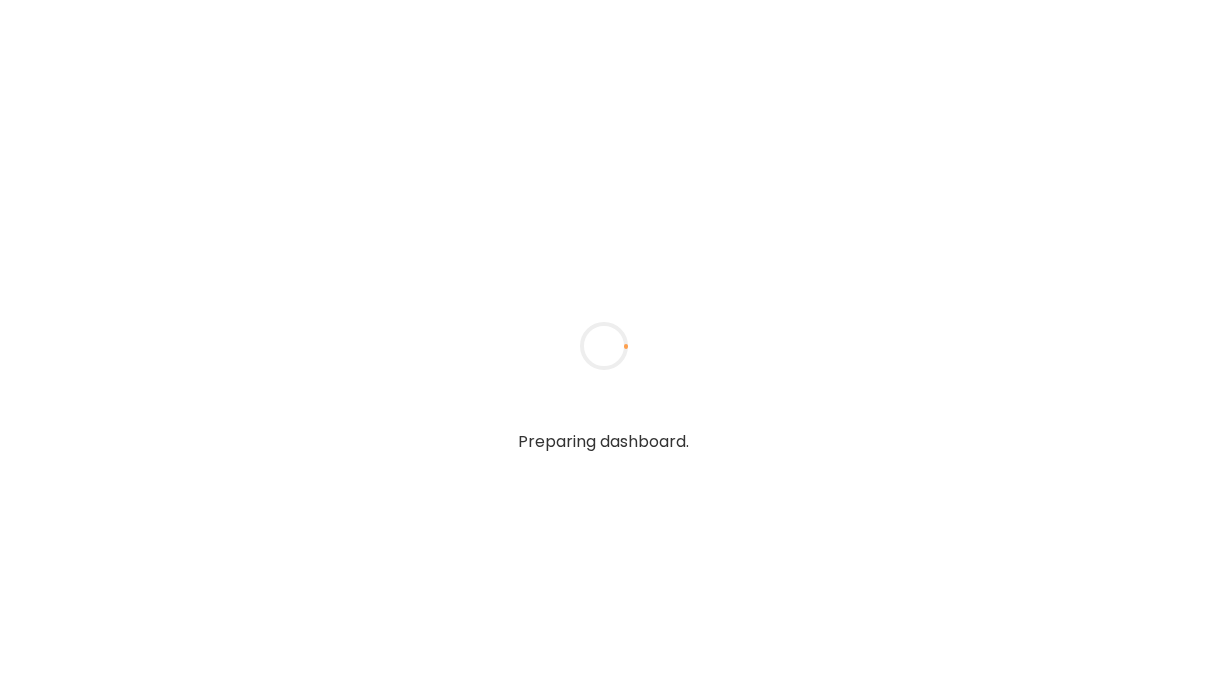 scroll, scrollTop: 0, scrollLeft: 0, axis: both 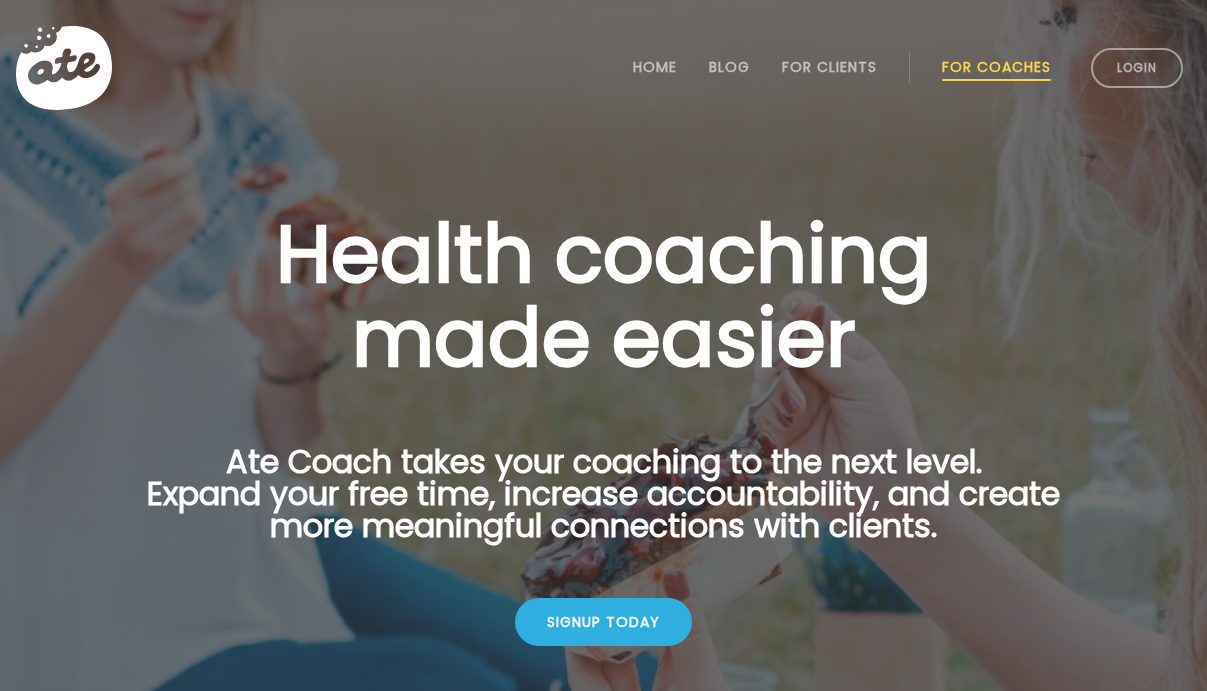click on "Login" at bounding box center (1137, 68) 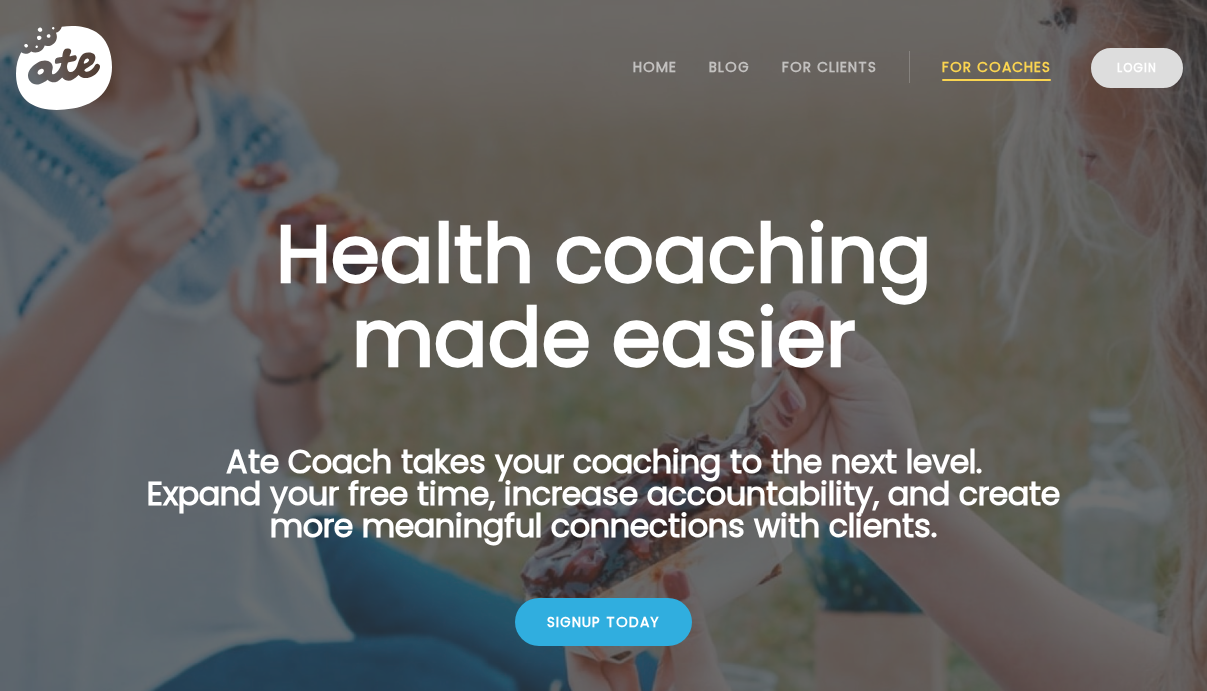 click on "Login" at bounding box center (1137, 68) 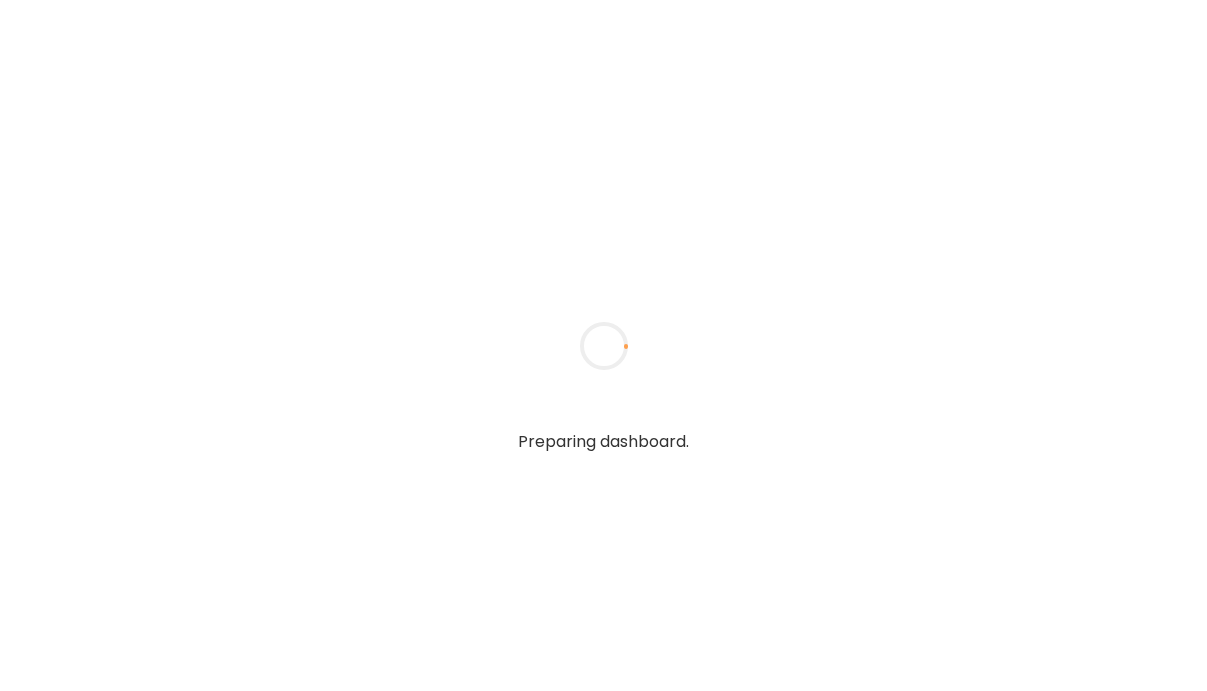 scroll, scrollTop: 0, scrollLeft: 0, axis: both 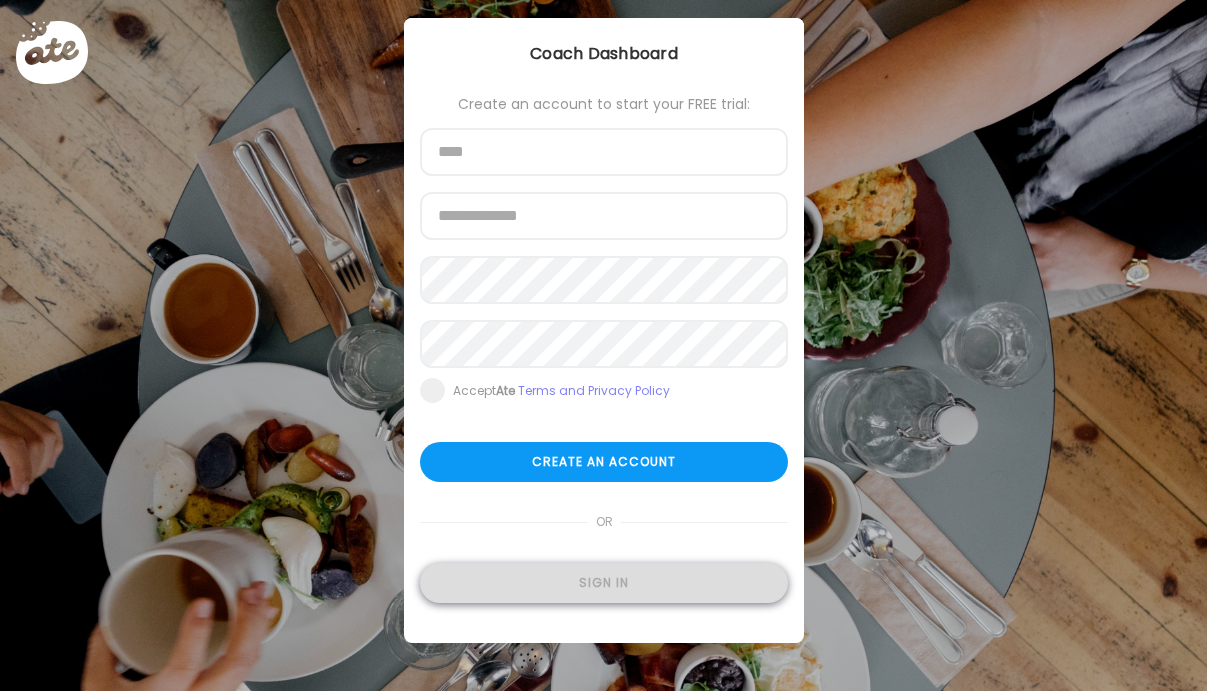 click on "Sign in" at bounding box center (604, 583) 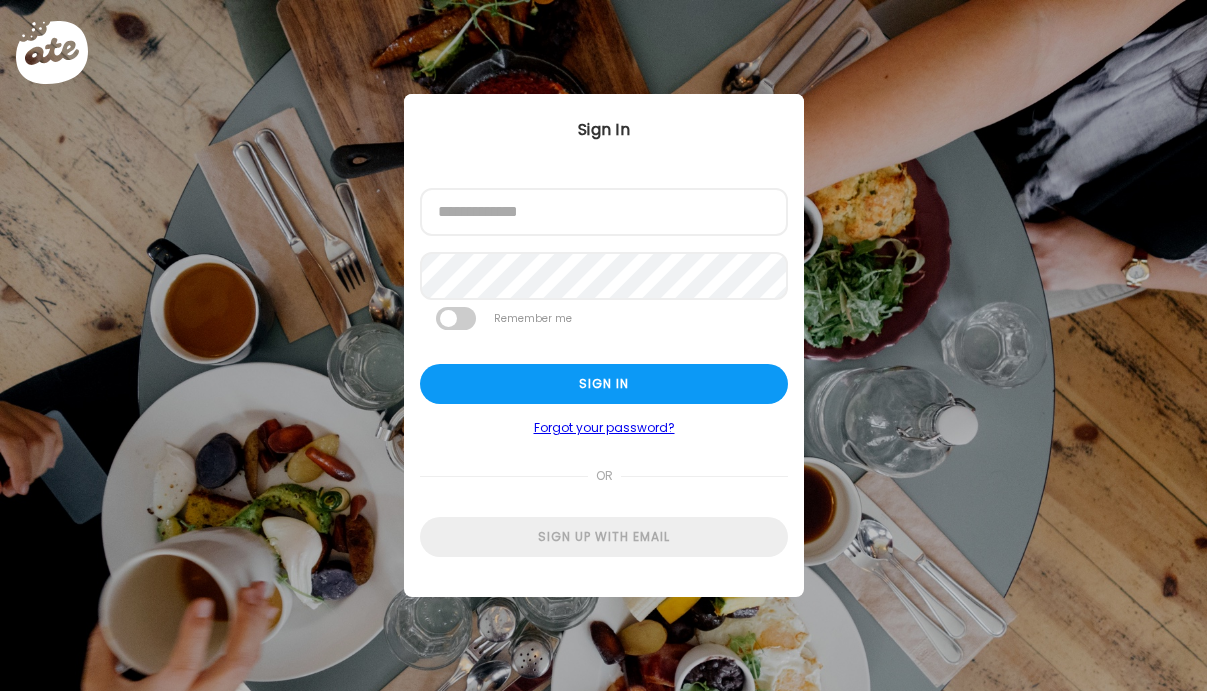 scroll, scrollTop: 0, scrollLeft: 0, axis: both 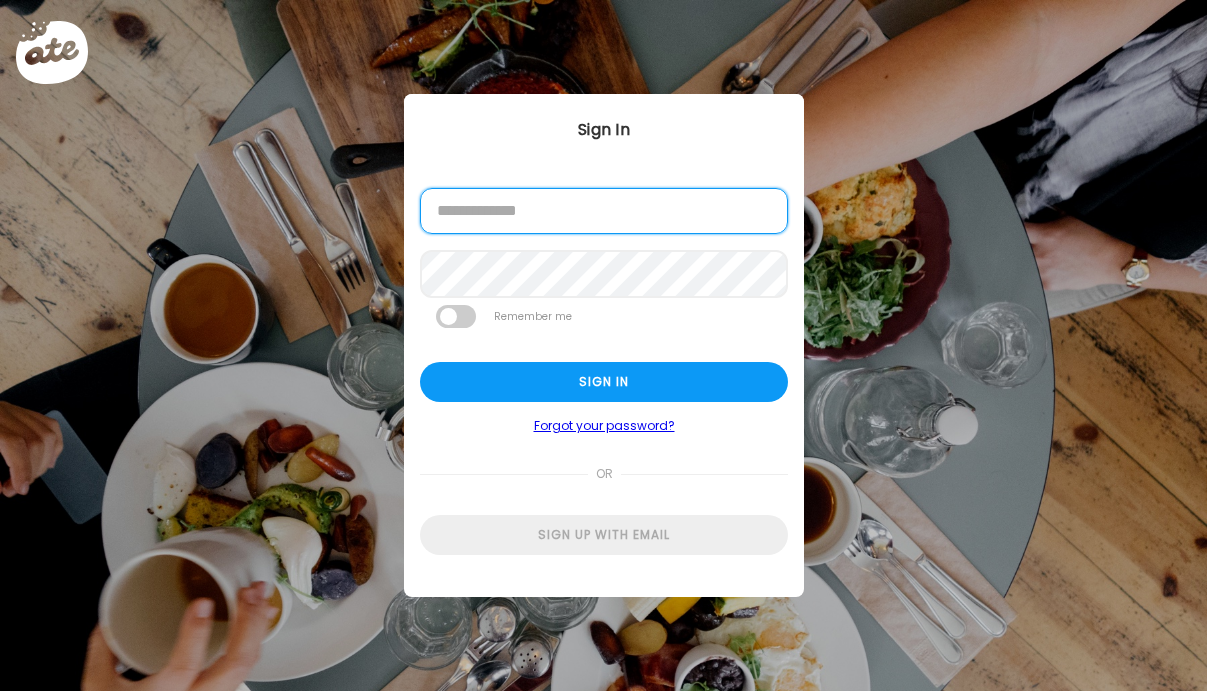 click at bounding box center [604, 211] 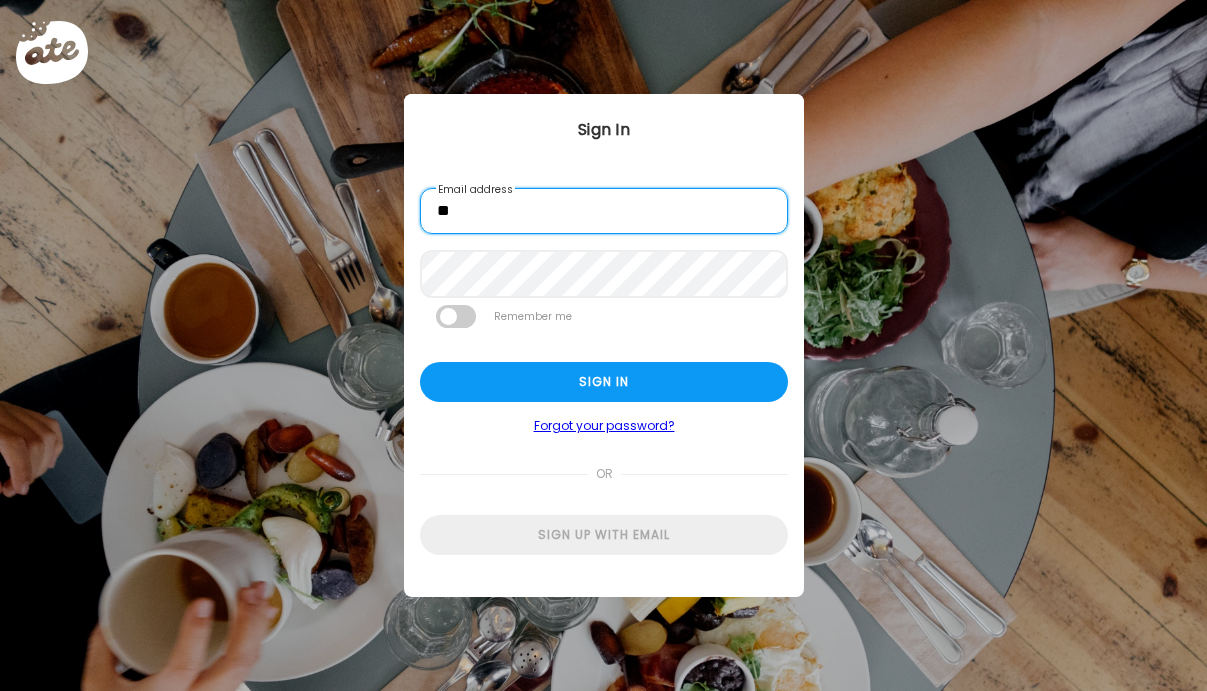type on "**********" 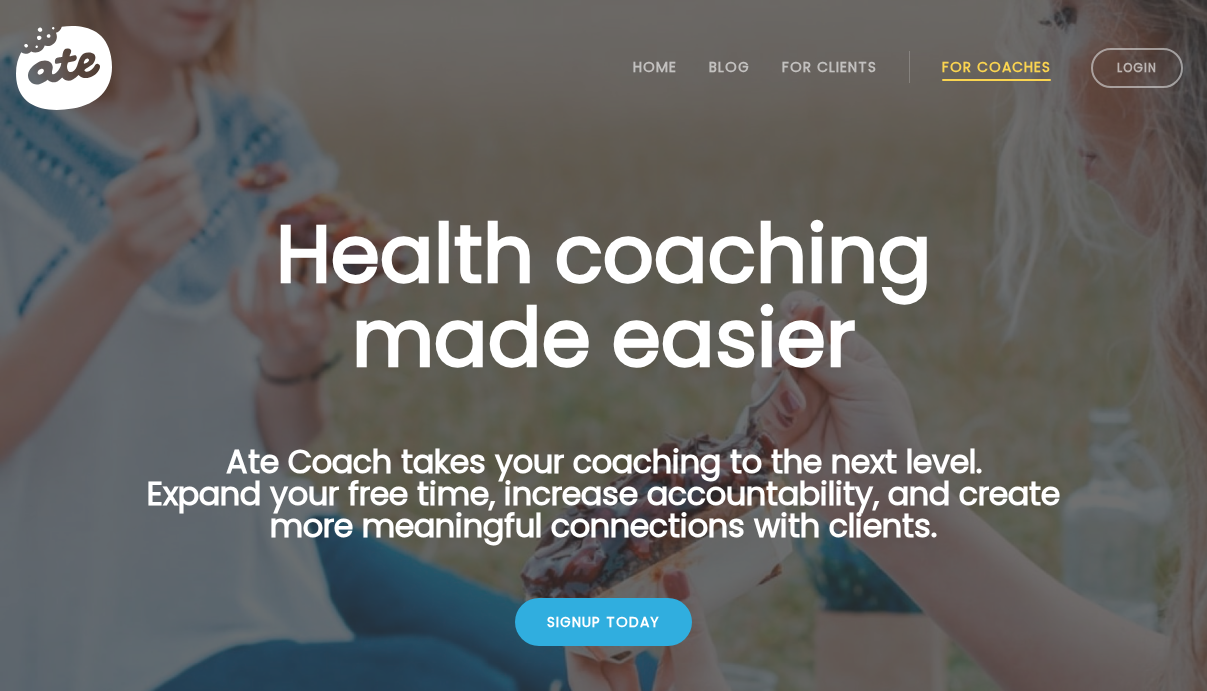 scroll, scrollTop: 0, scrollLeft: 0, axis: both 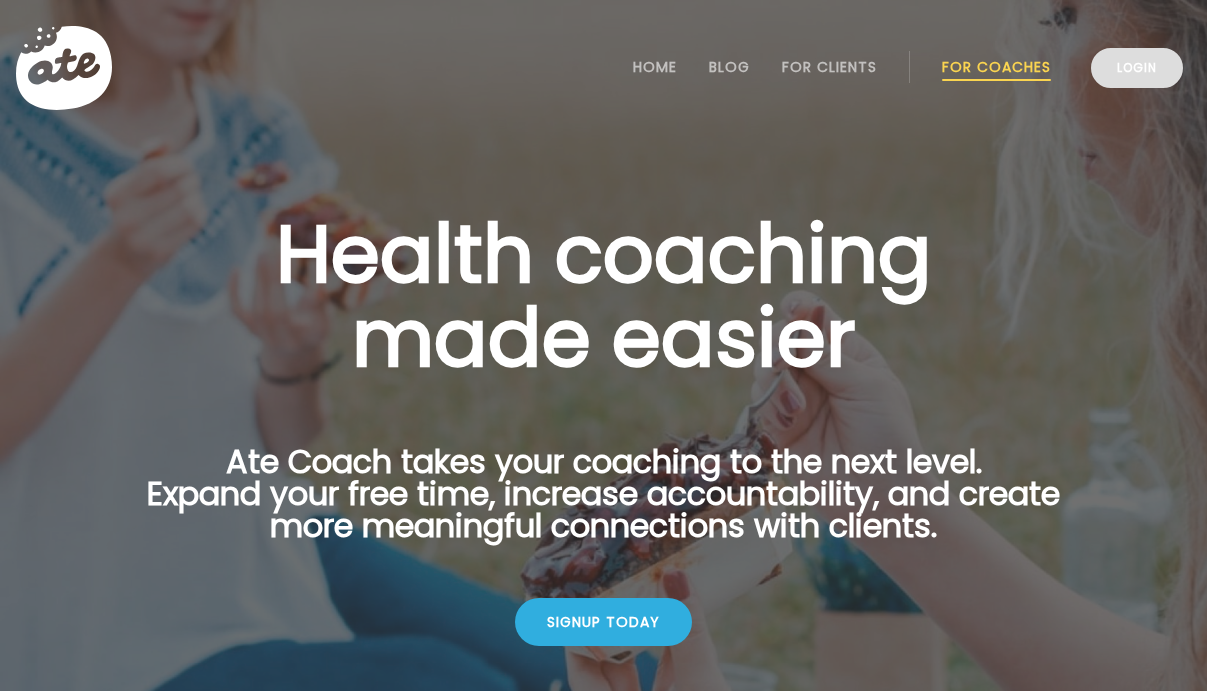 click on "Login" at bounding box center [1137, 68] 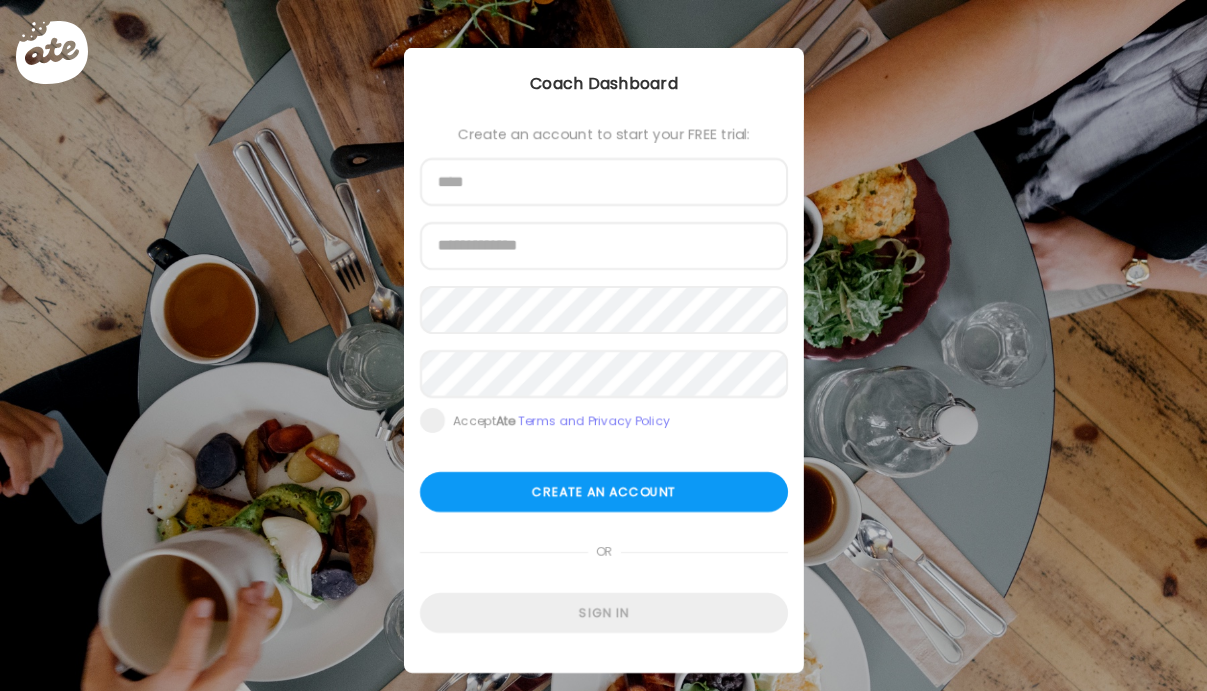 scroll, scrollTop: 0, scrollLeft: 0, axis: both 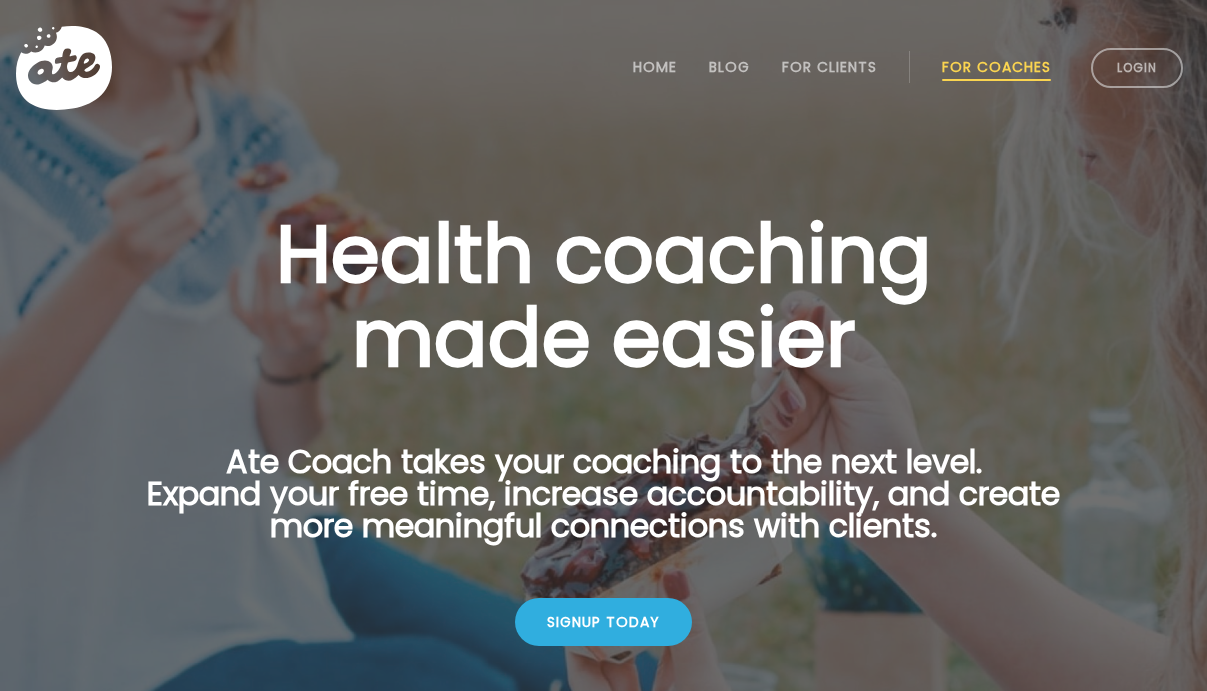 click on "For Coaches" at bounding box center [996, 67] 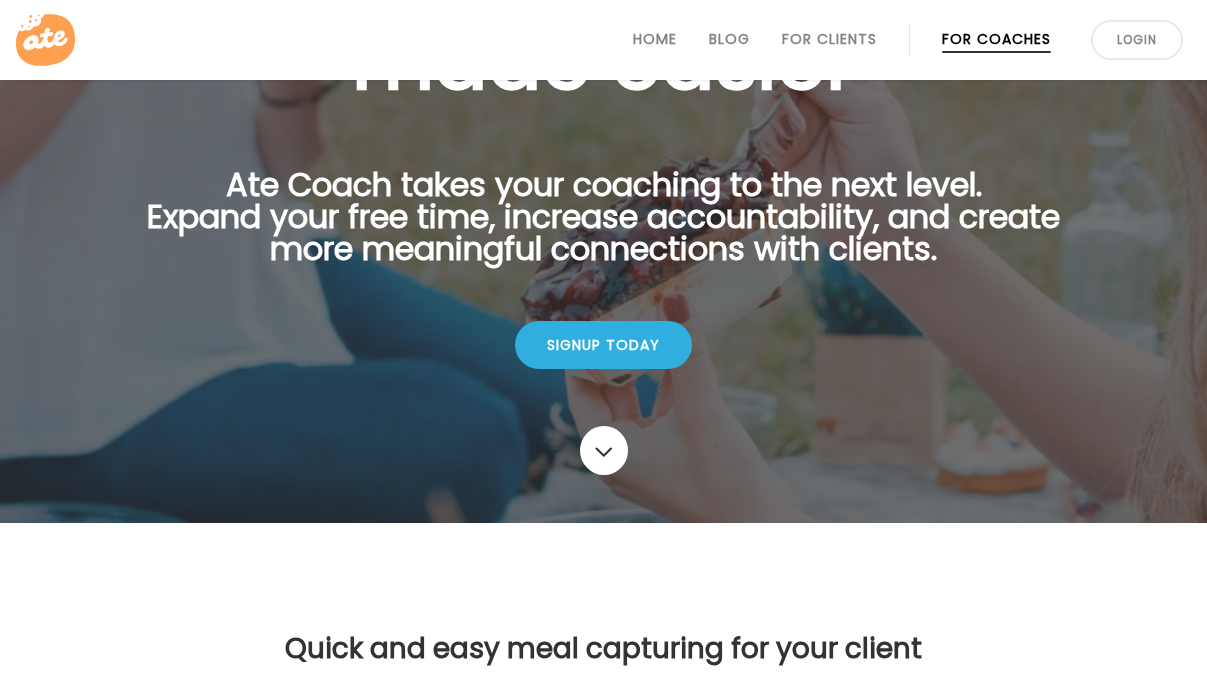 scroll, scrollTop: 275, scrollLeft: 0, axis: vertical 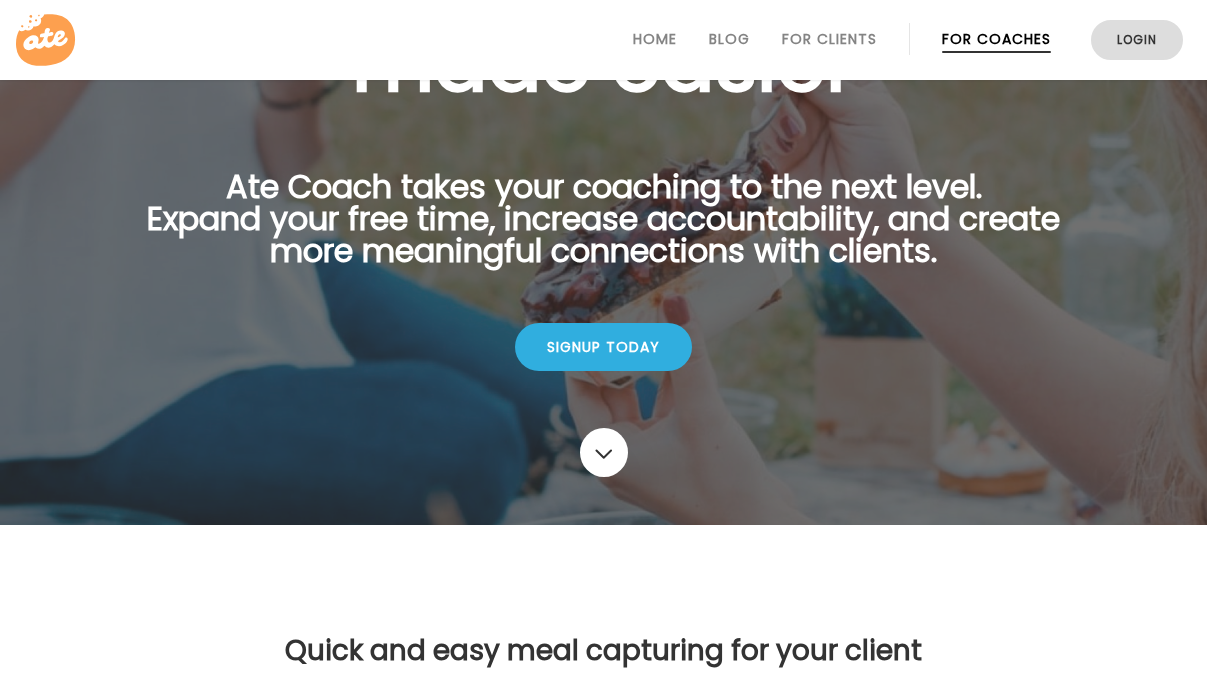 click on "Login" at bounding box center [1137, 40] 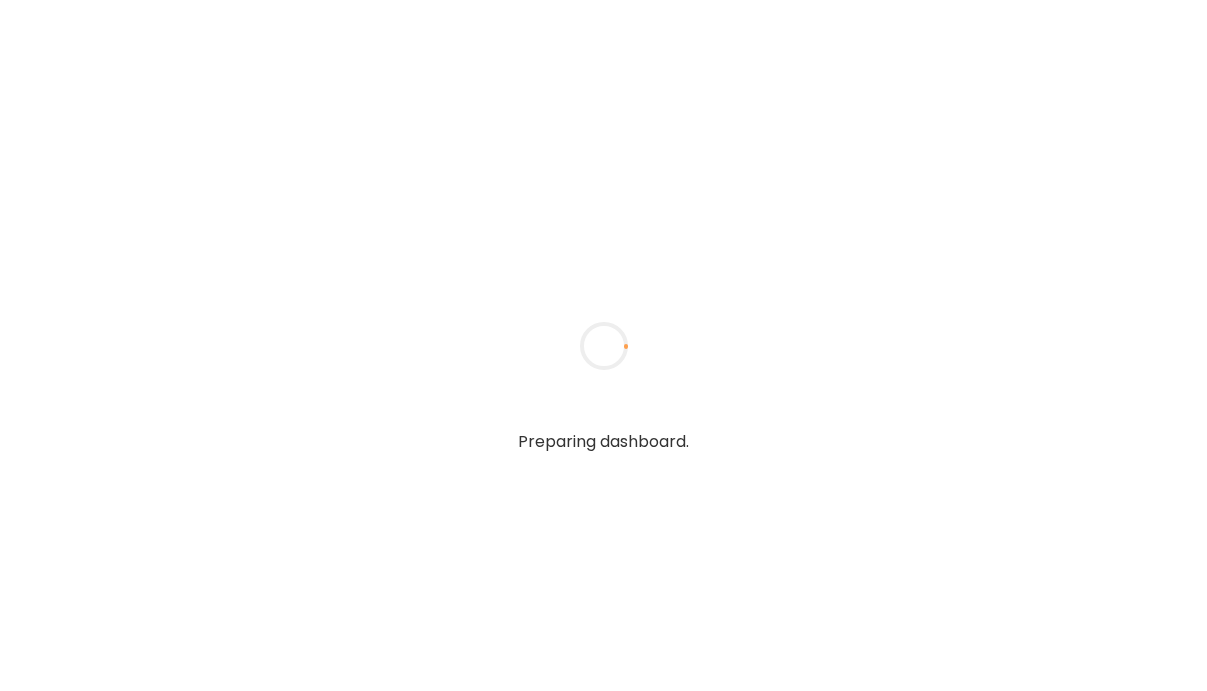 scroll, scrollTop: 0, scrollLeft: 0, axis: both 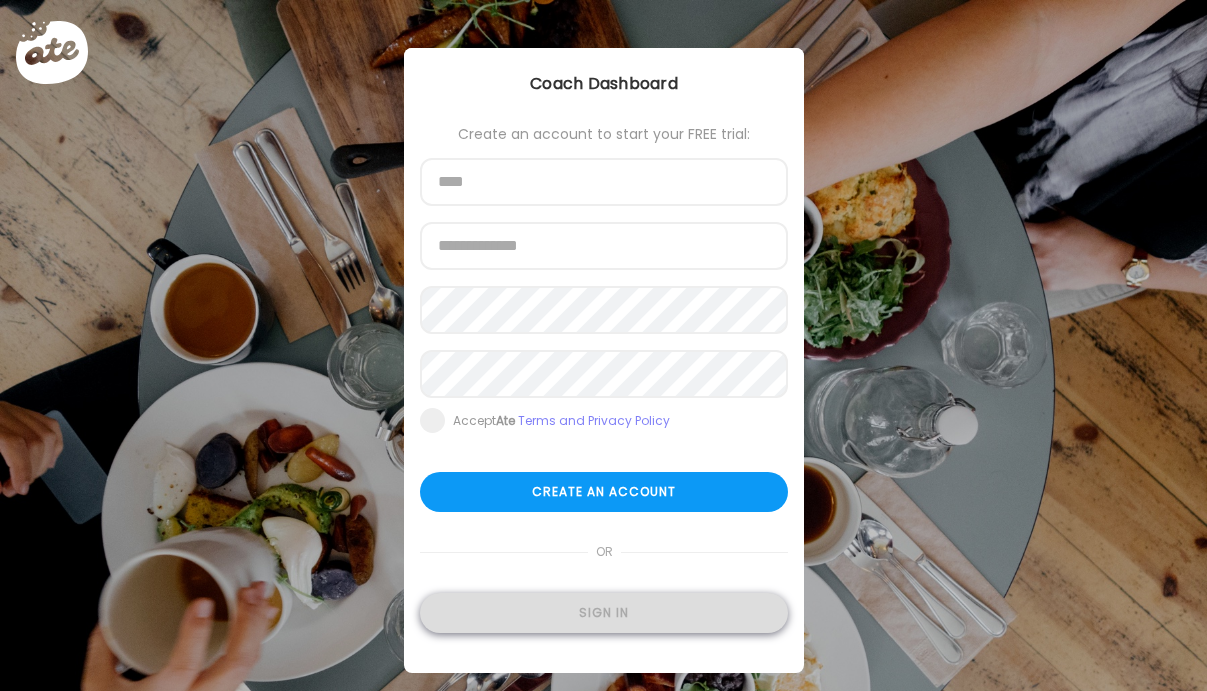 click on "Sign in" at bounding box center [604, 613] 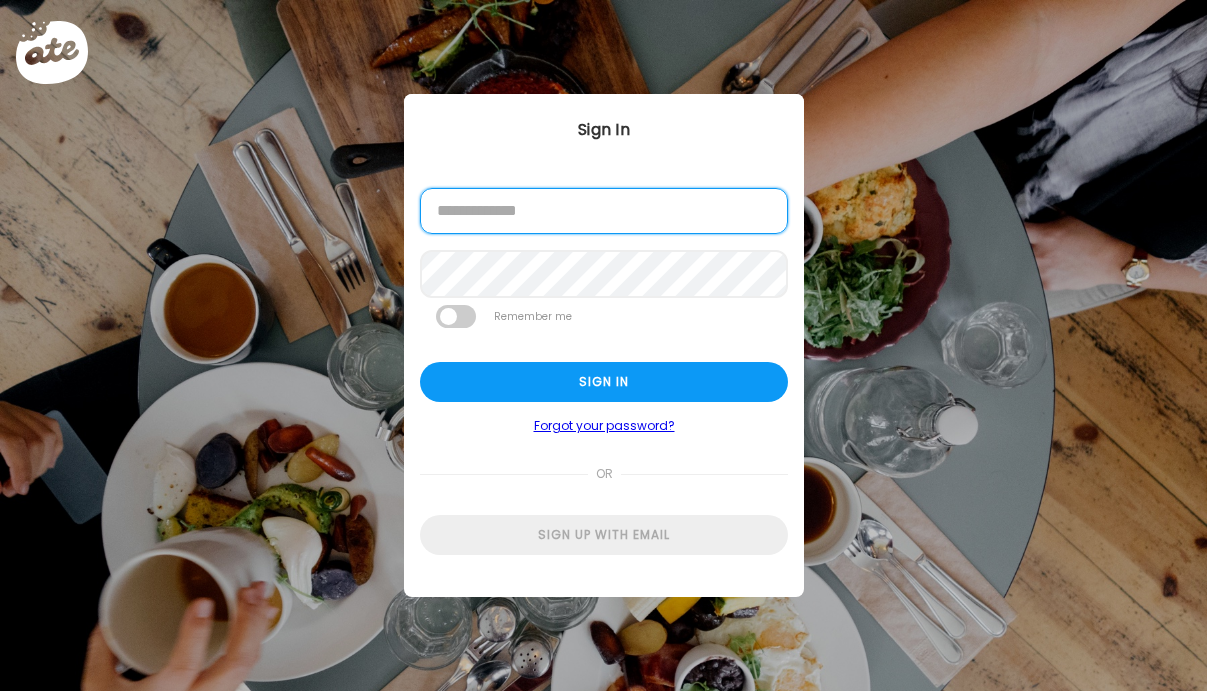 click at bounding box center (604, 211) 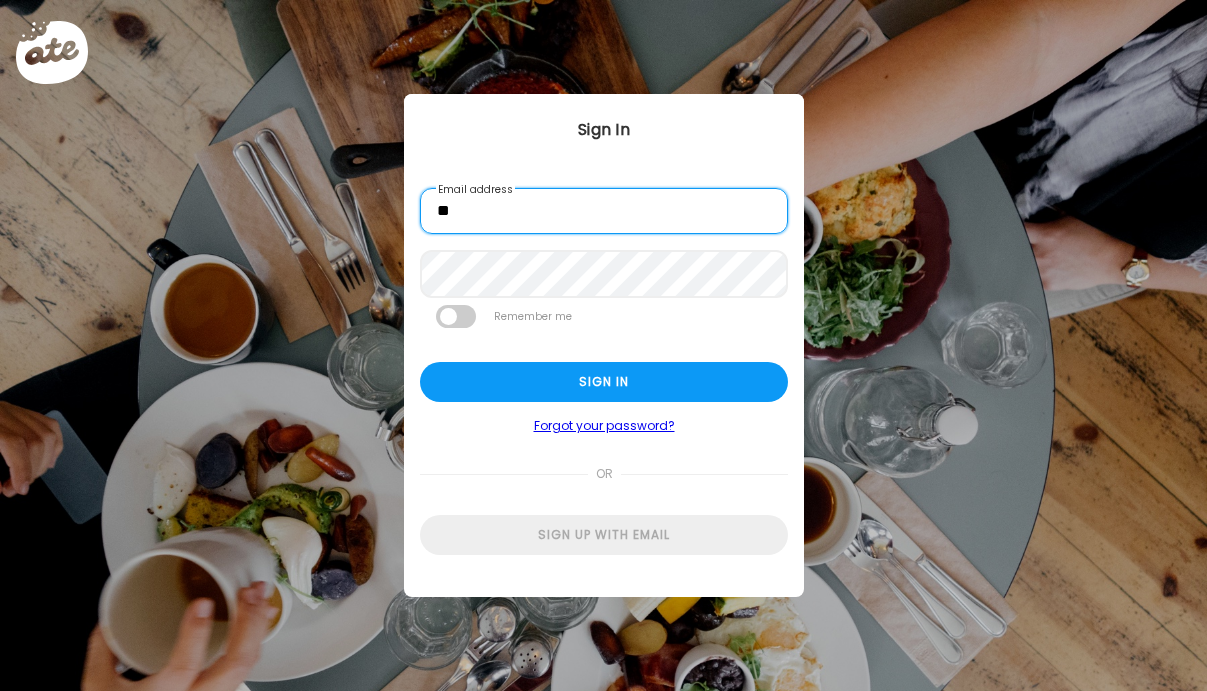 type on "**********" 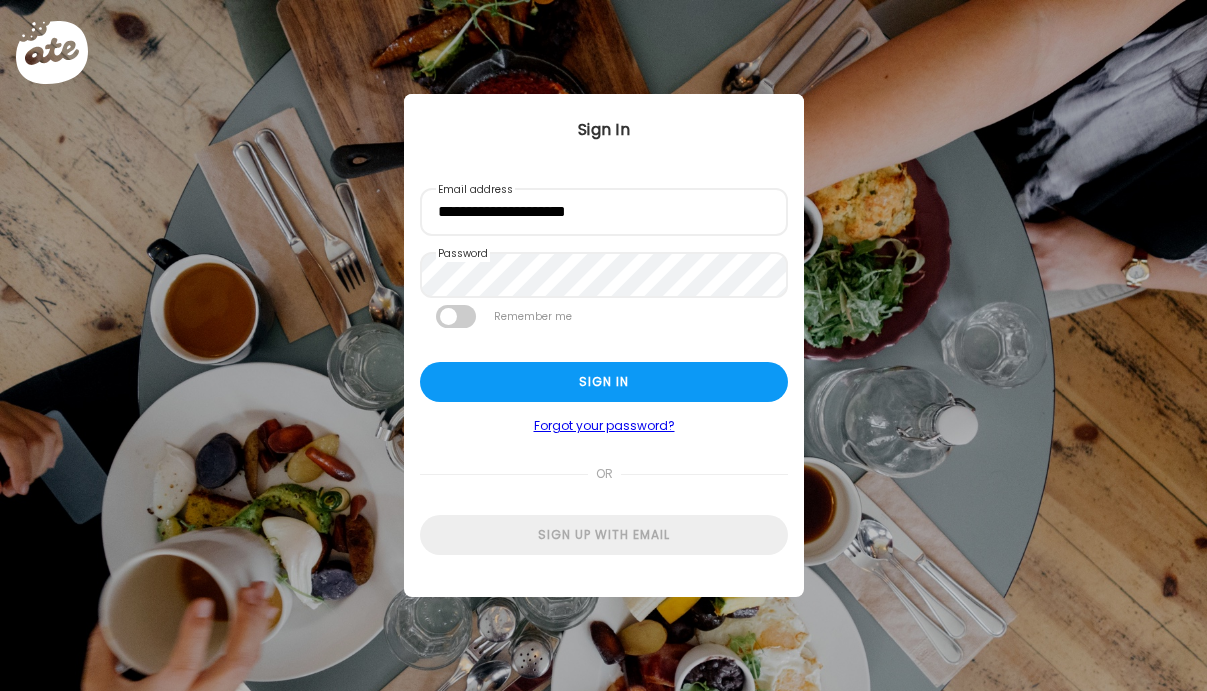 click on "**********" at bounding box center (604, 371) 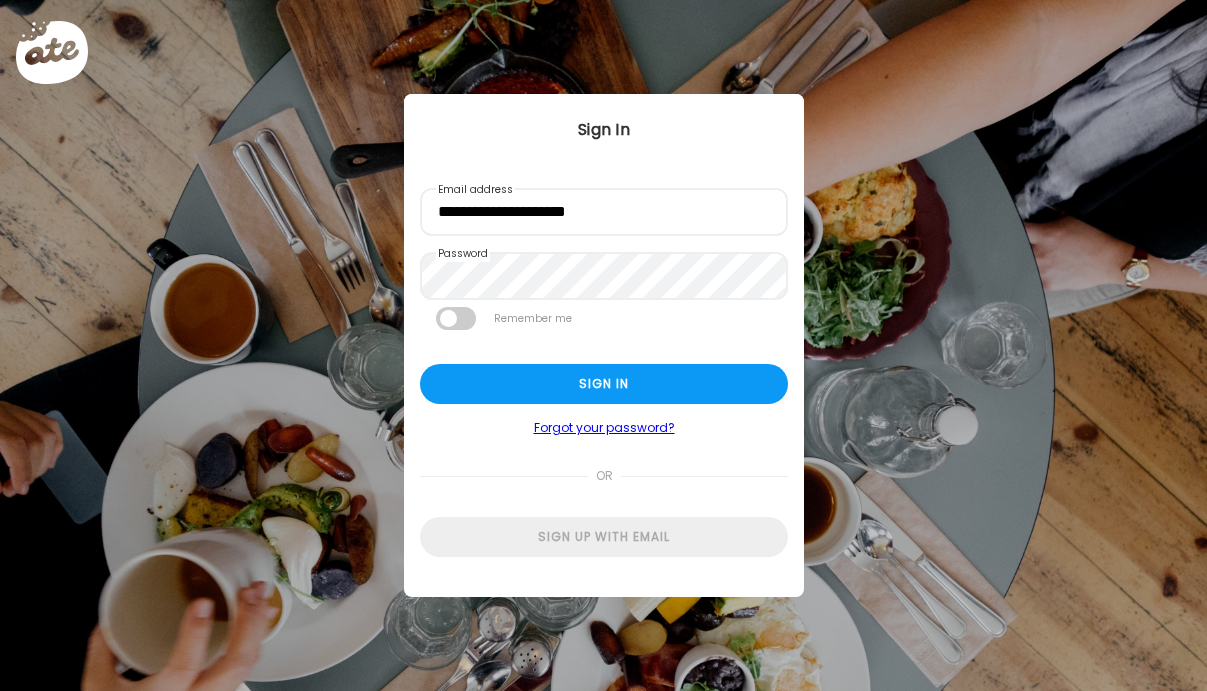 click at bounding box center [456, 318] 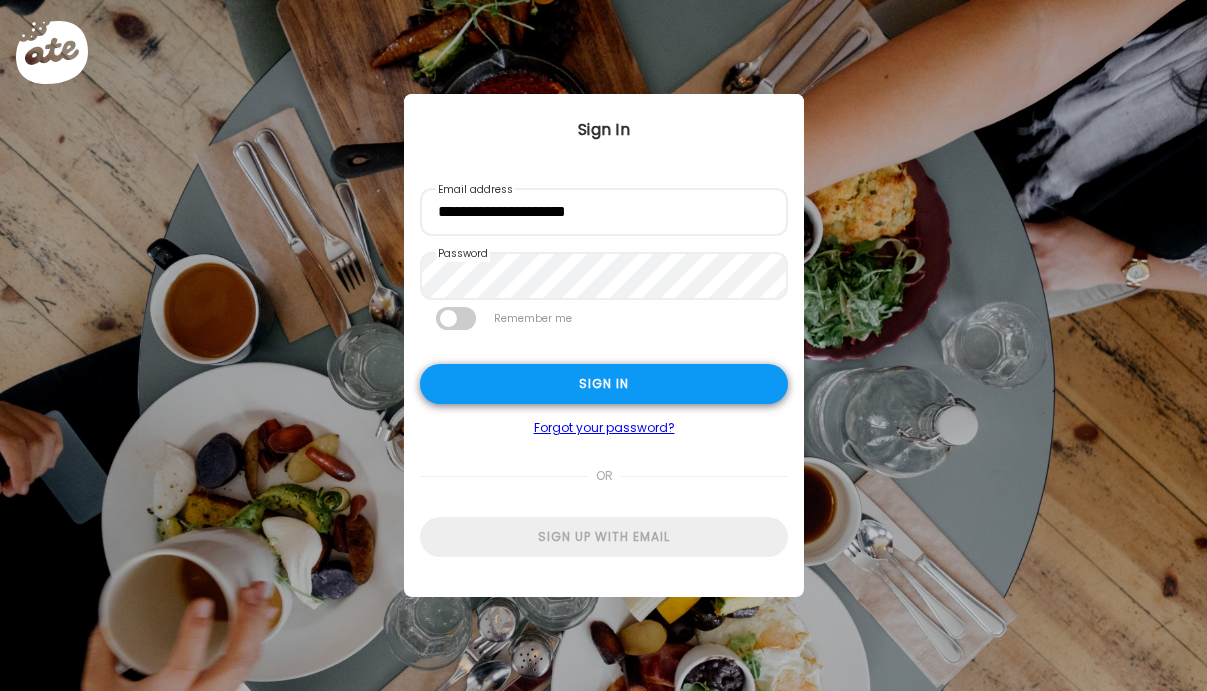 click on "Sign in" at bounding box center [604, 384] 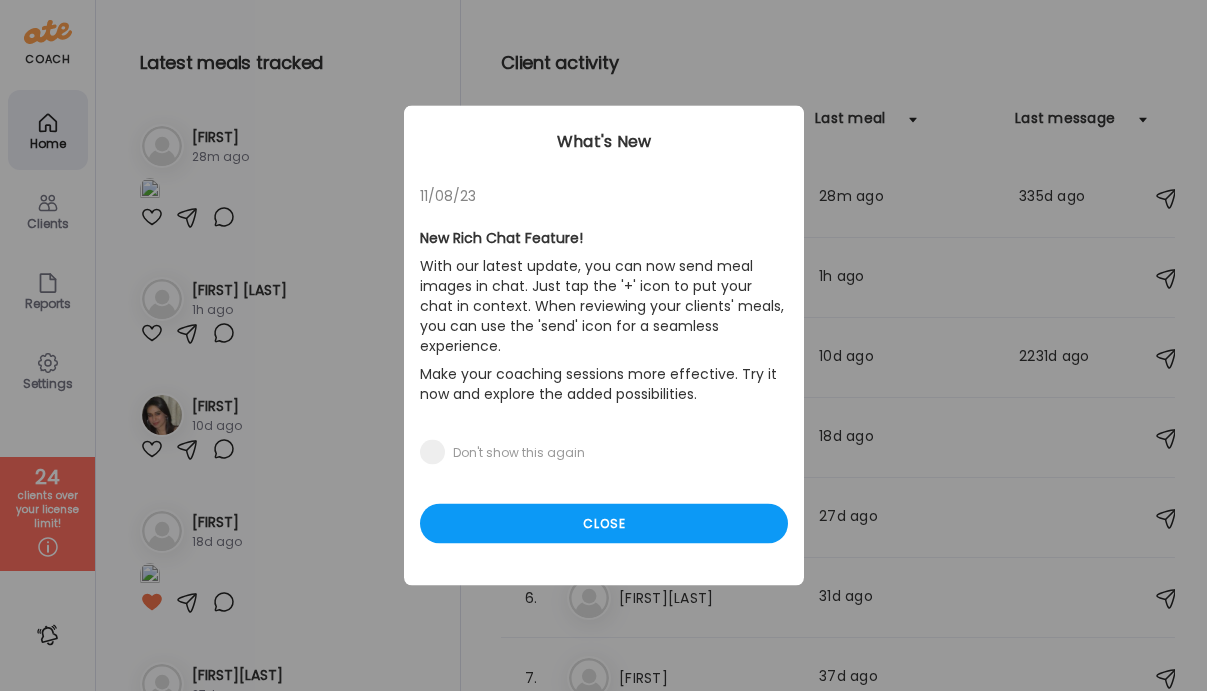 type on "**********" 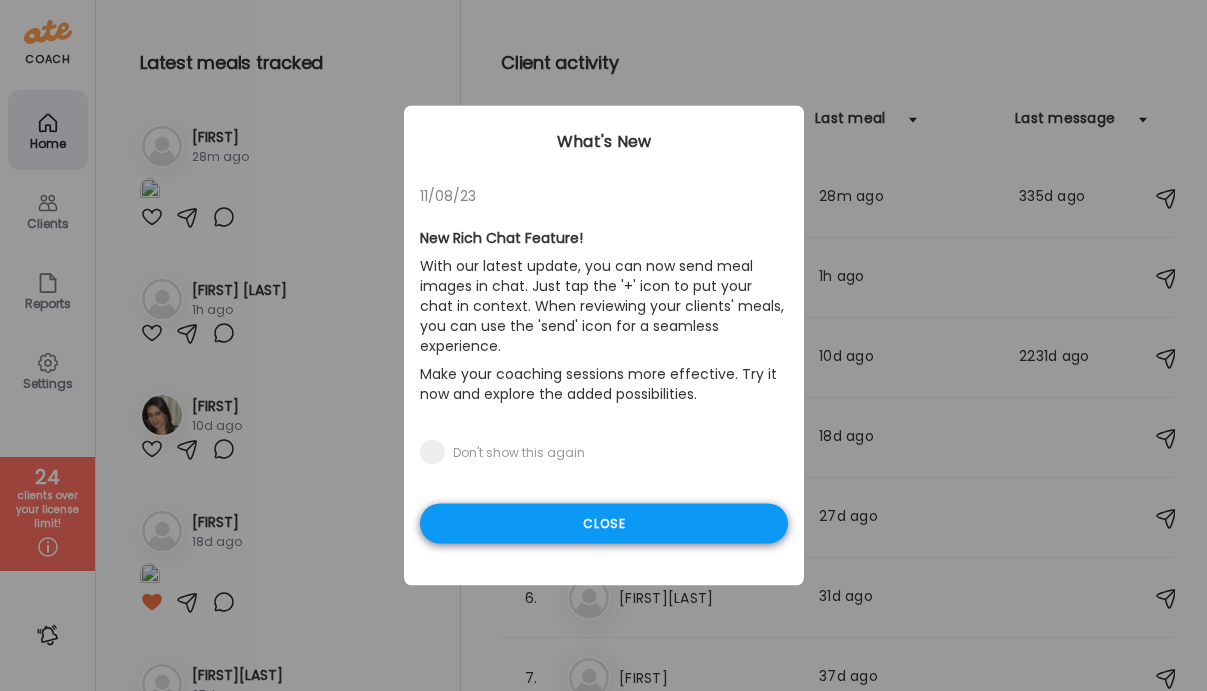 click on "Close" at bounding box center (604, 524) 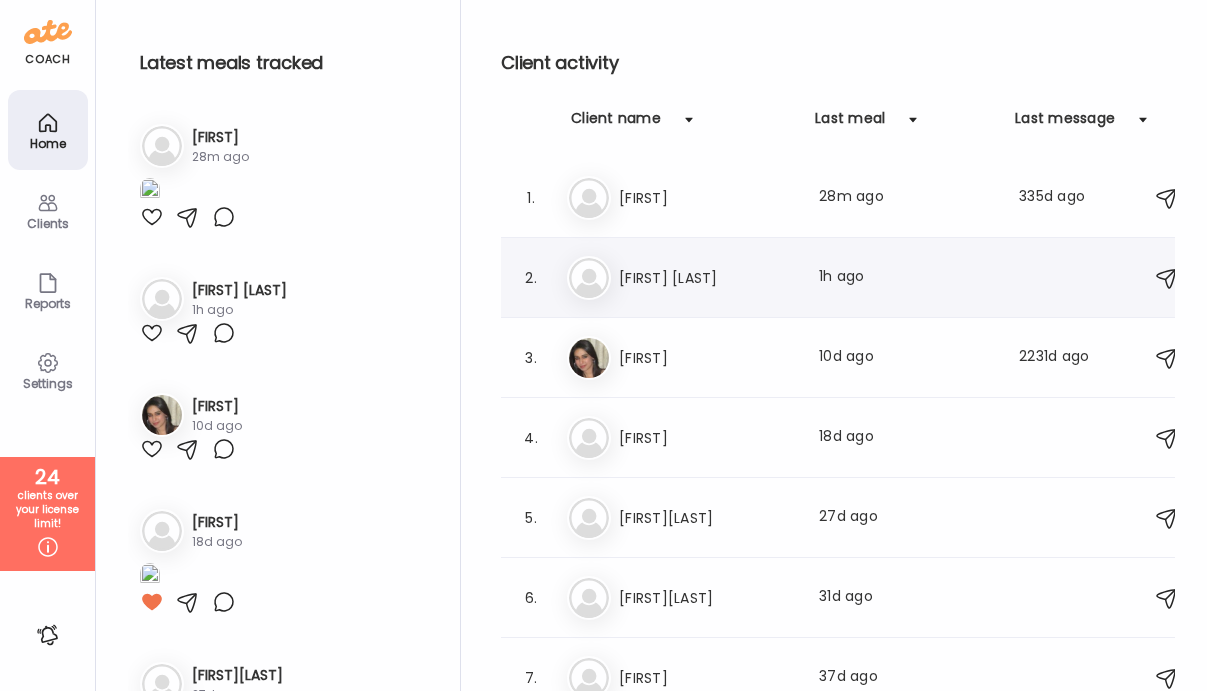 click on "La
Laura Buchanan
Last meal:  1h ago" at bounding box center [849, 278] 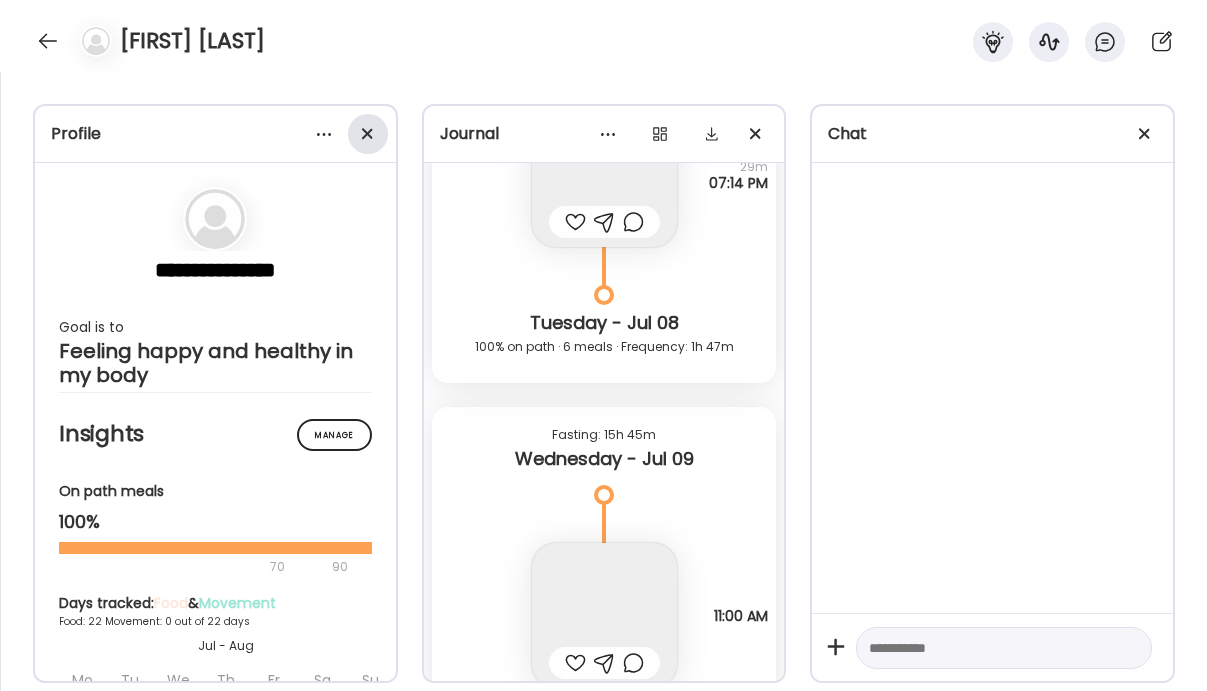 click at bounding box center [366, 133] 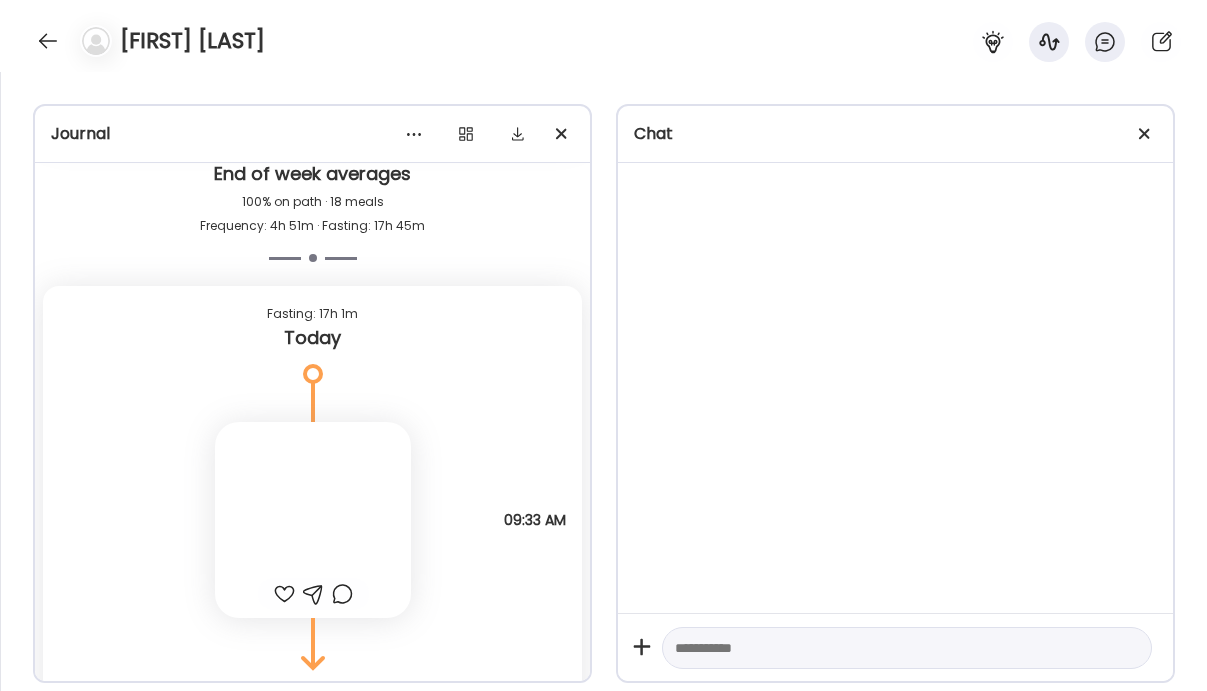 scroll, scrollTop: 33321, scrollLeft: 0, axis: vertical 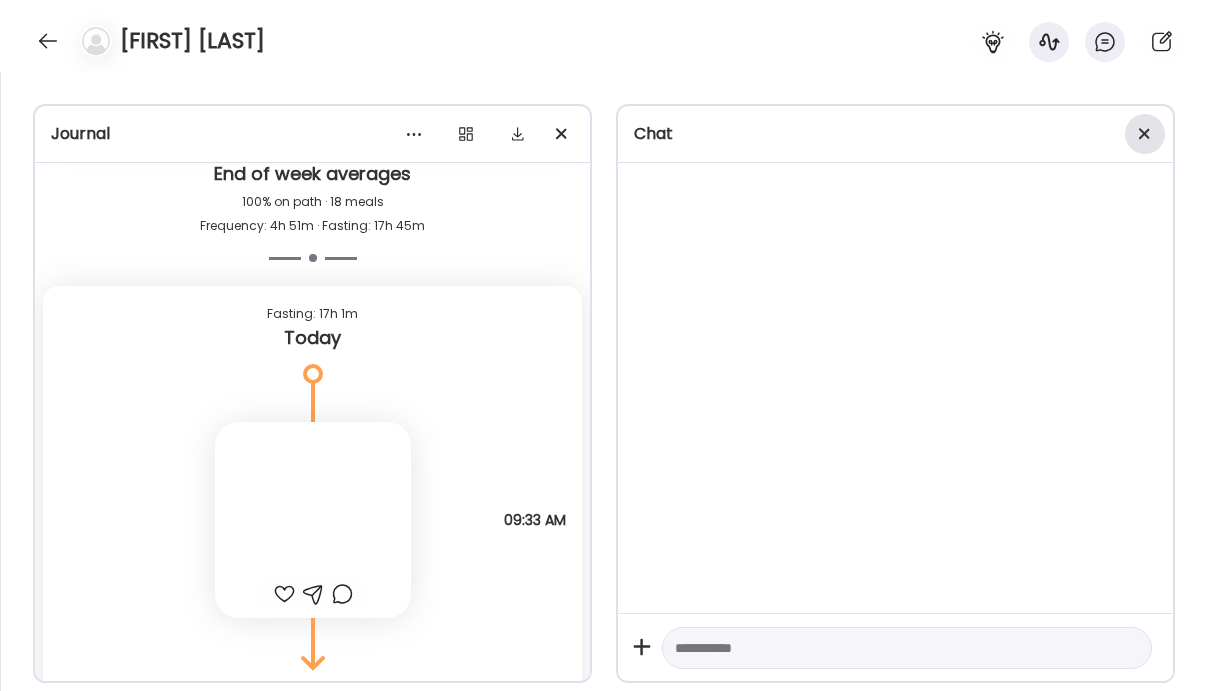 click at bounding box center [1144, 133] 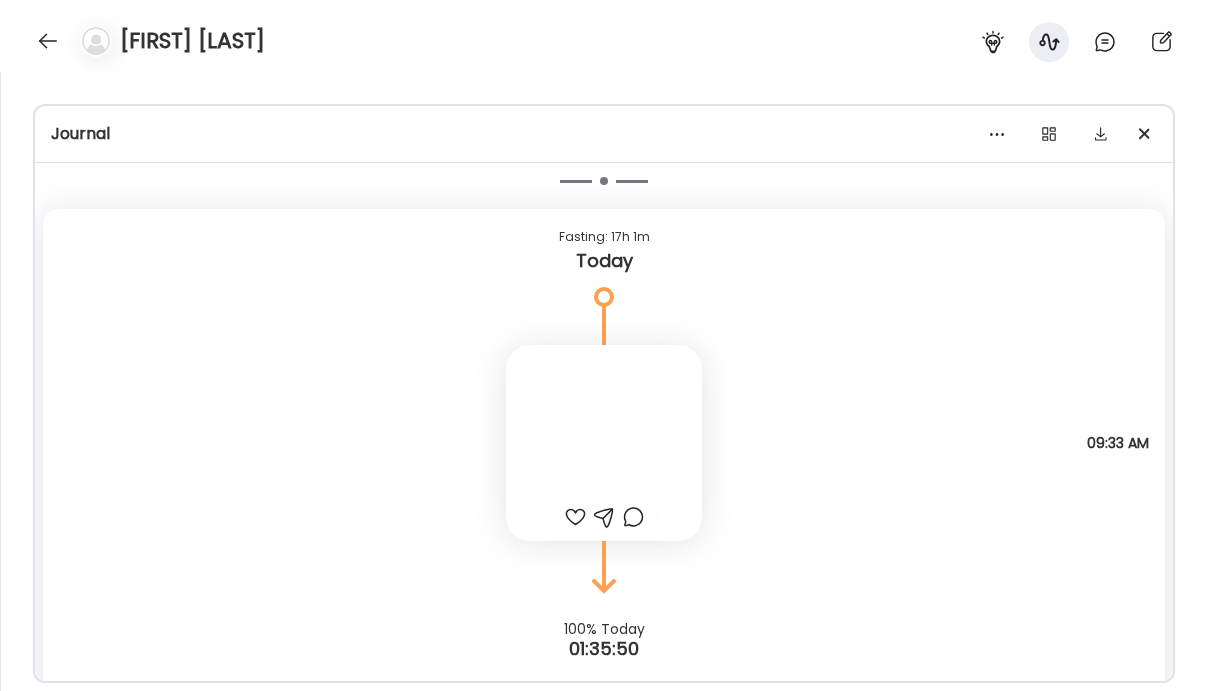 scroll, scrollTop: 33426, scrollLeft: 0, axis: vertical 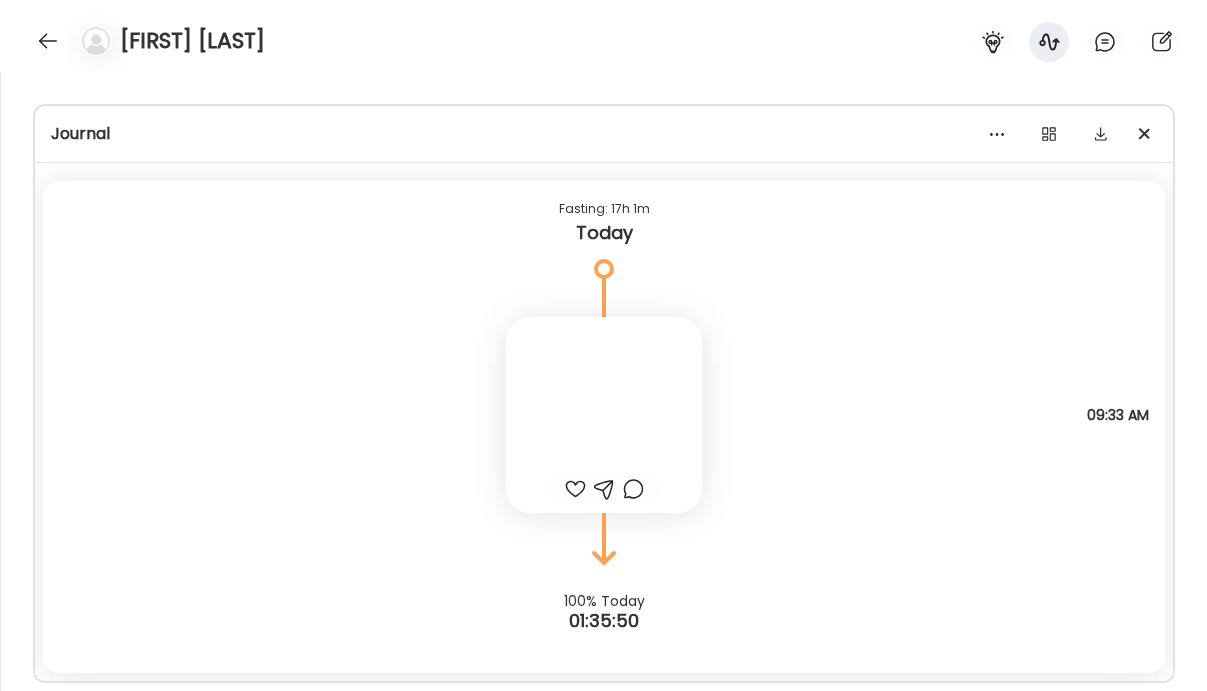click at bounding box center [604, 415] 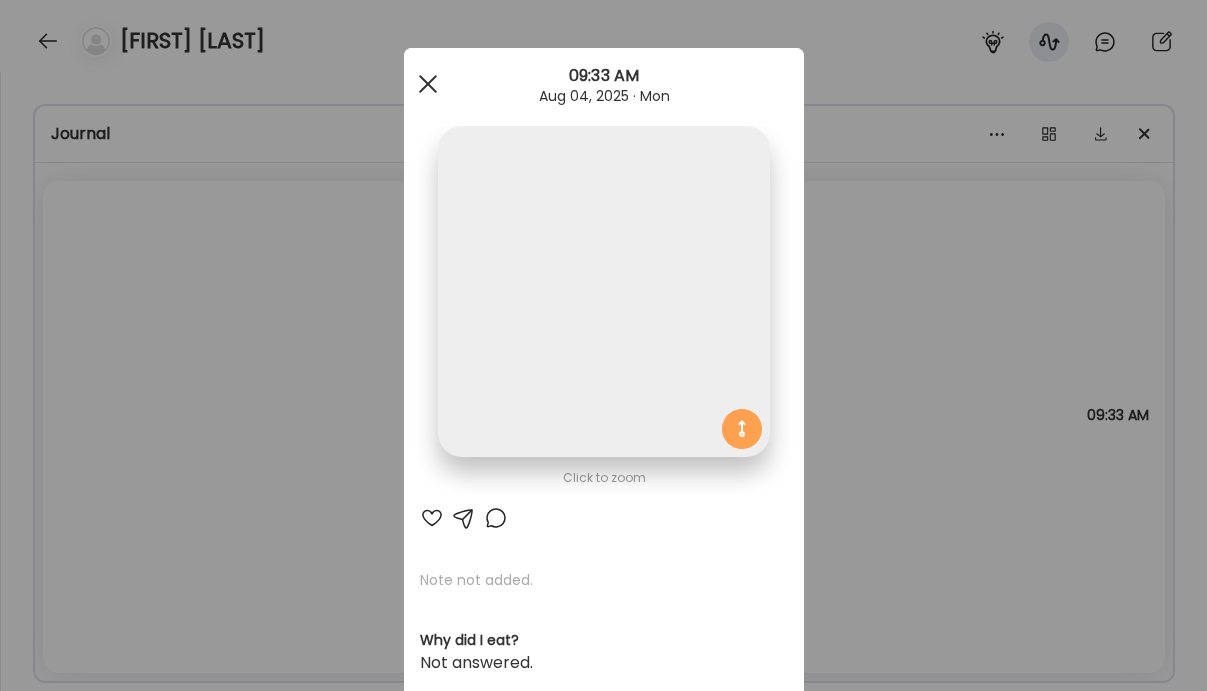click at bounding box center [428, 84] 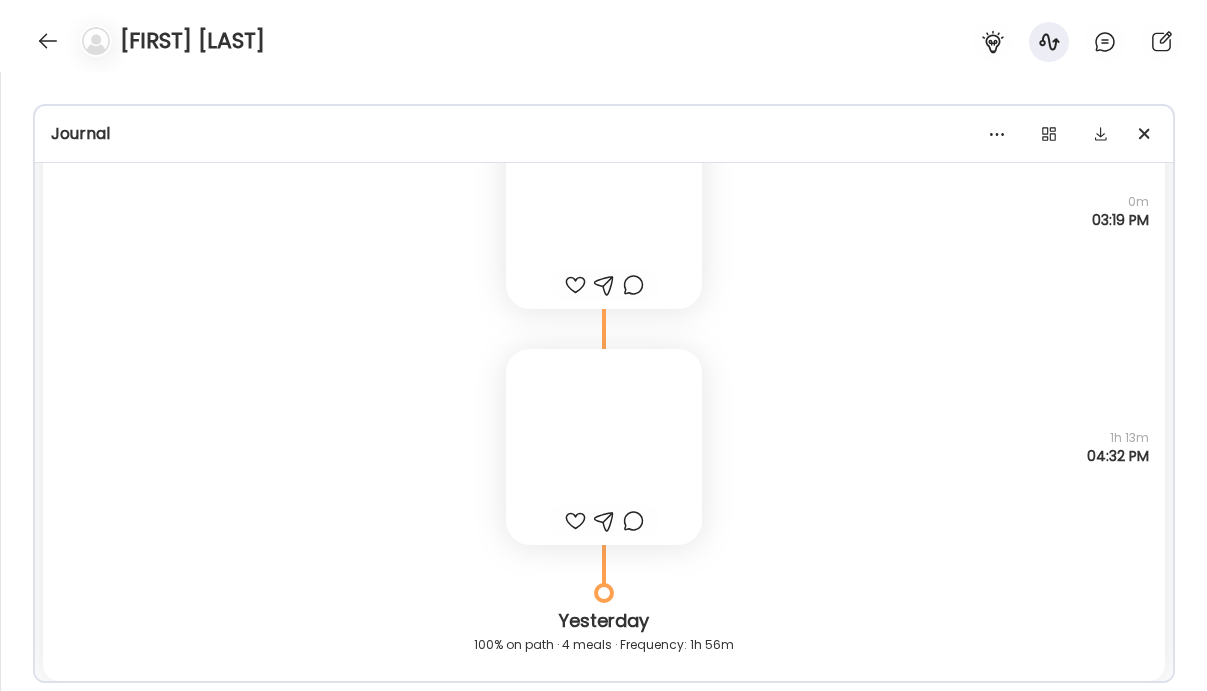 scroll, scrollTop: 33426, scrollLeft: 0, axis: vertical 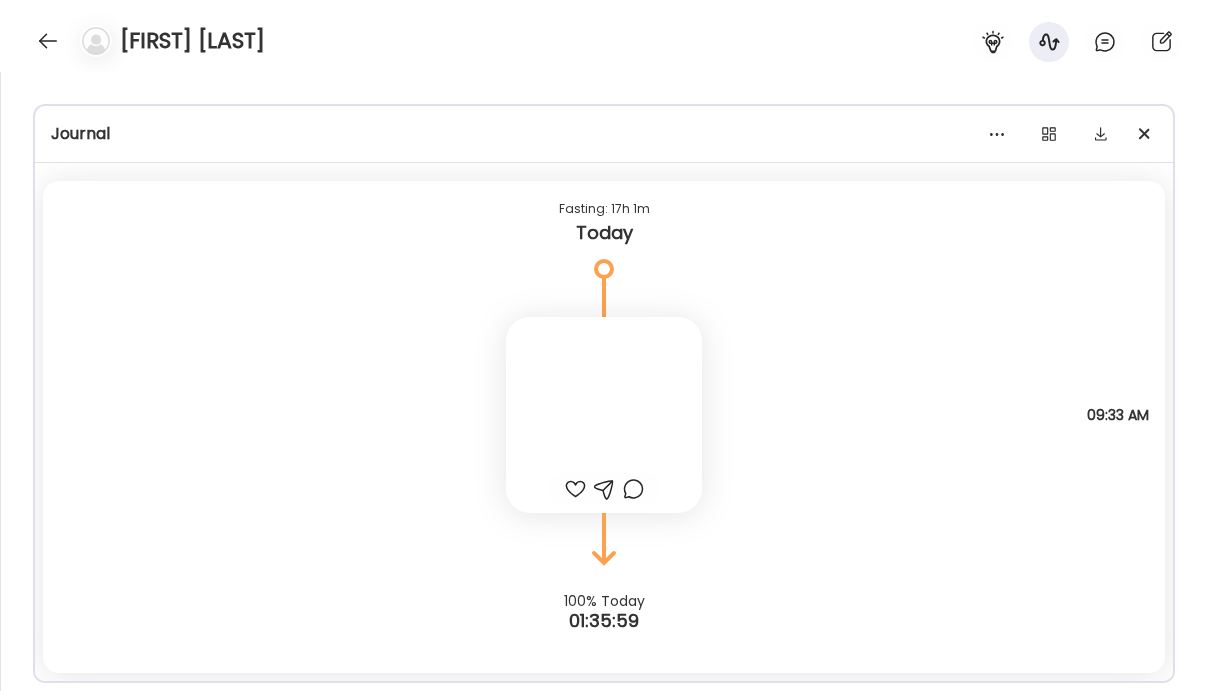 click at bounding box center (604, 415) 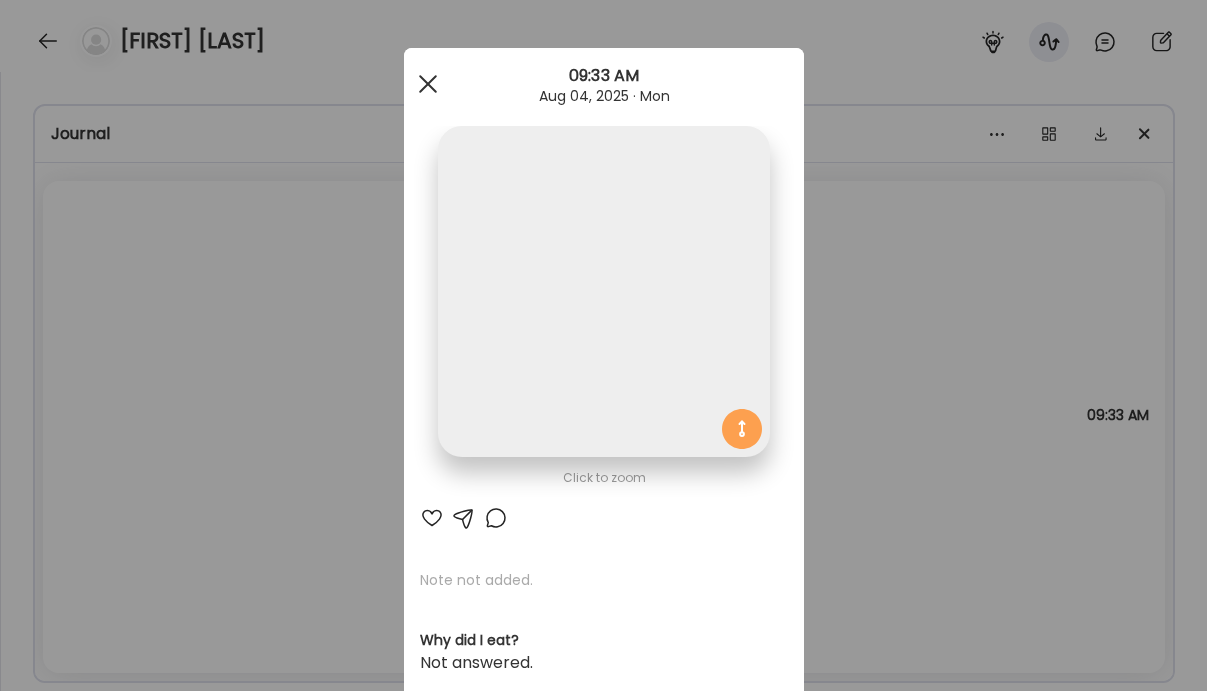 click at bounding box center (428, 84) 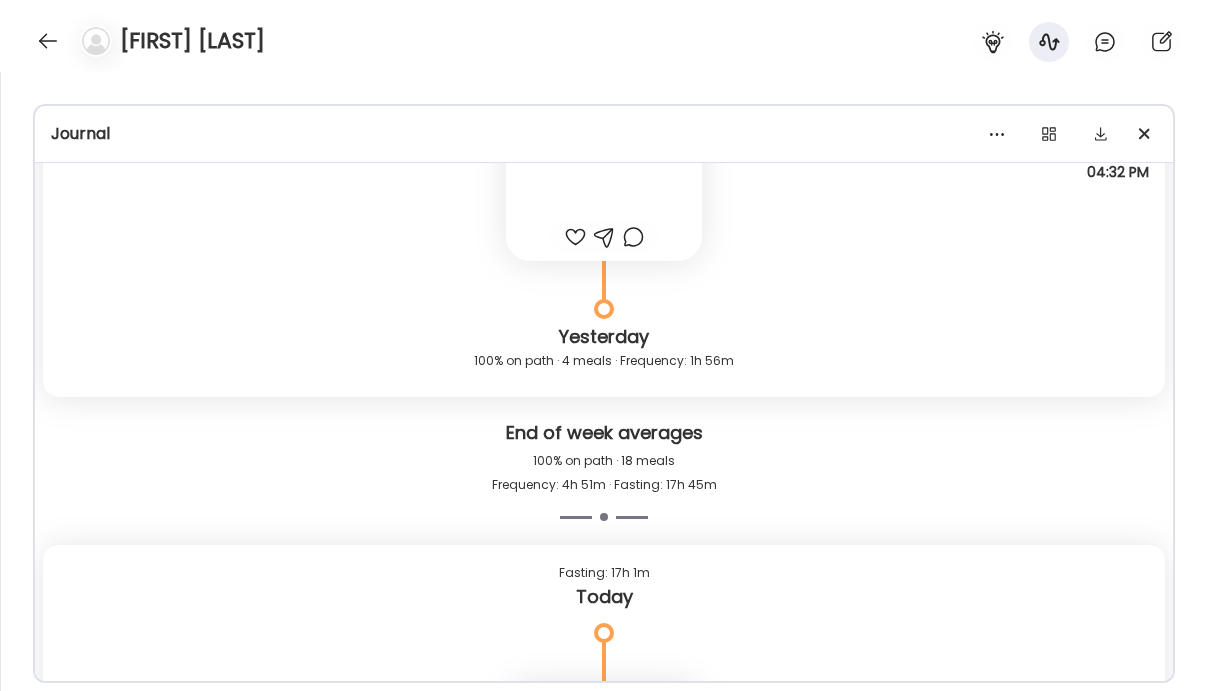 scroll, scrollTop: 32896, scrollLeft: 0, axis: vertical 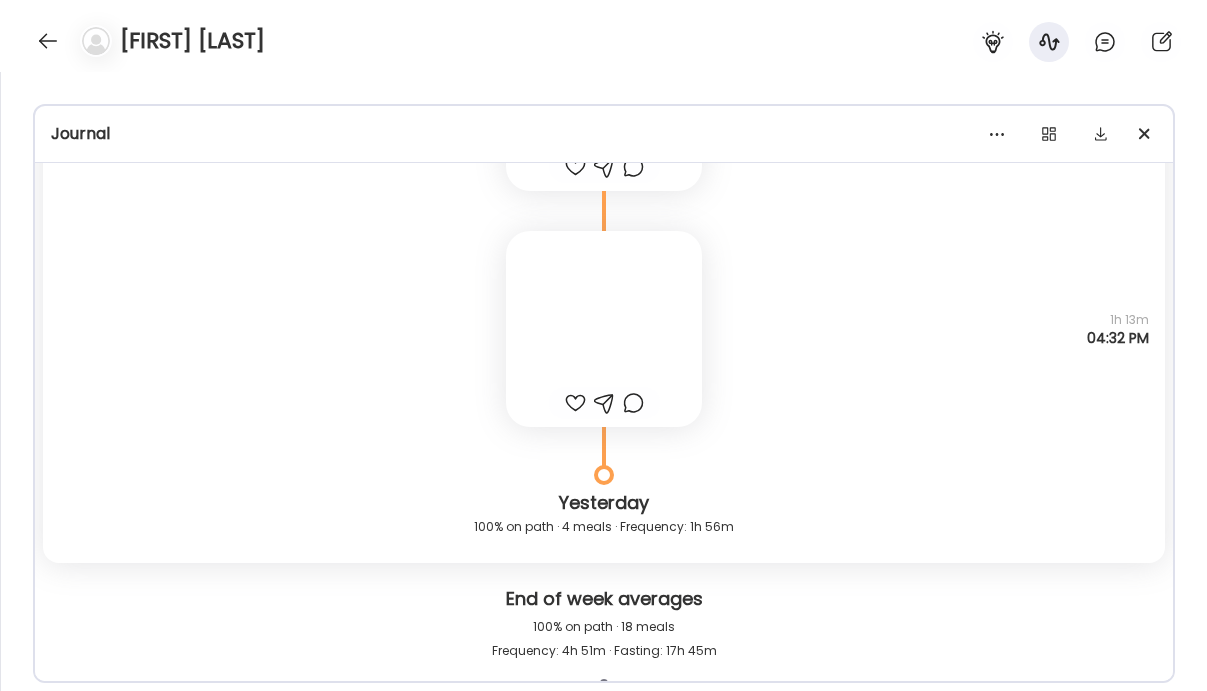 click at bounding box center (604, 329) 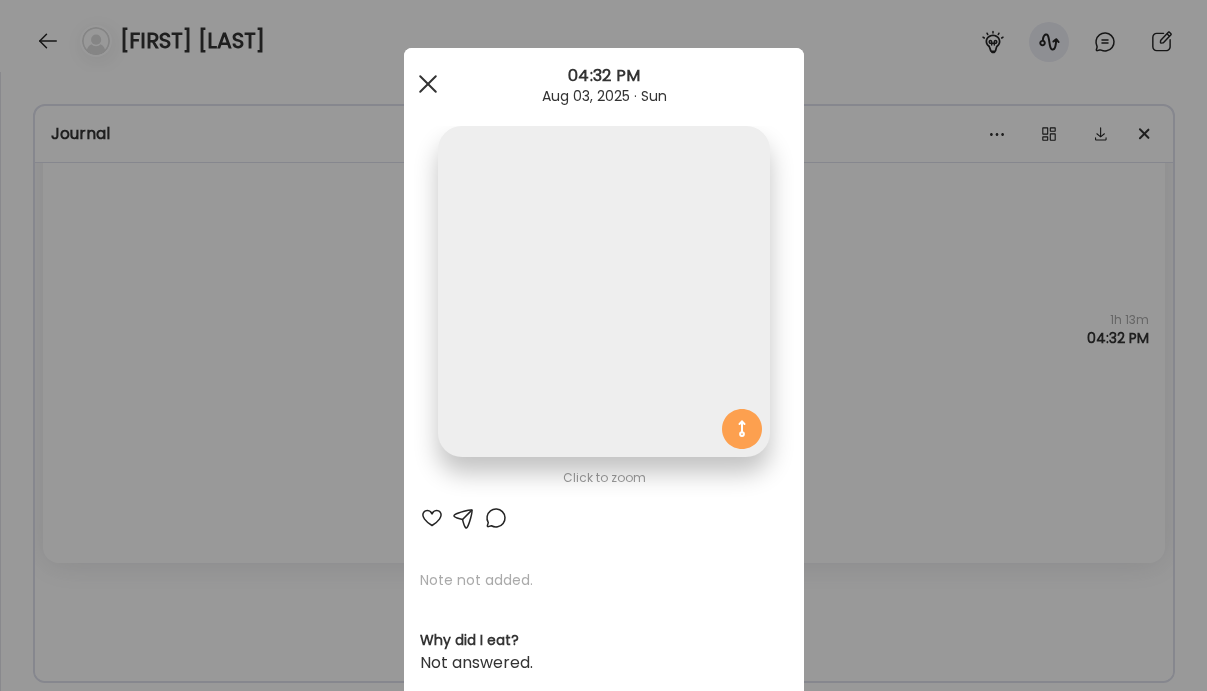 click at bounding box center (428, 84) 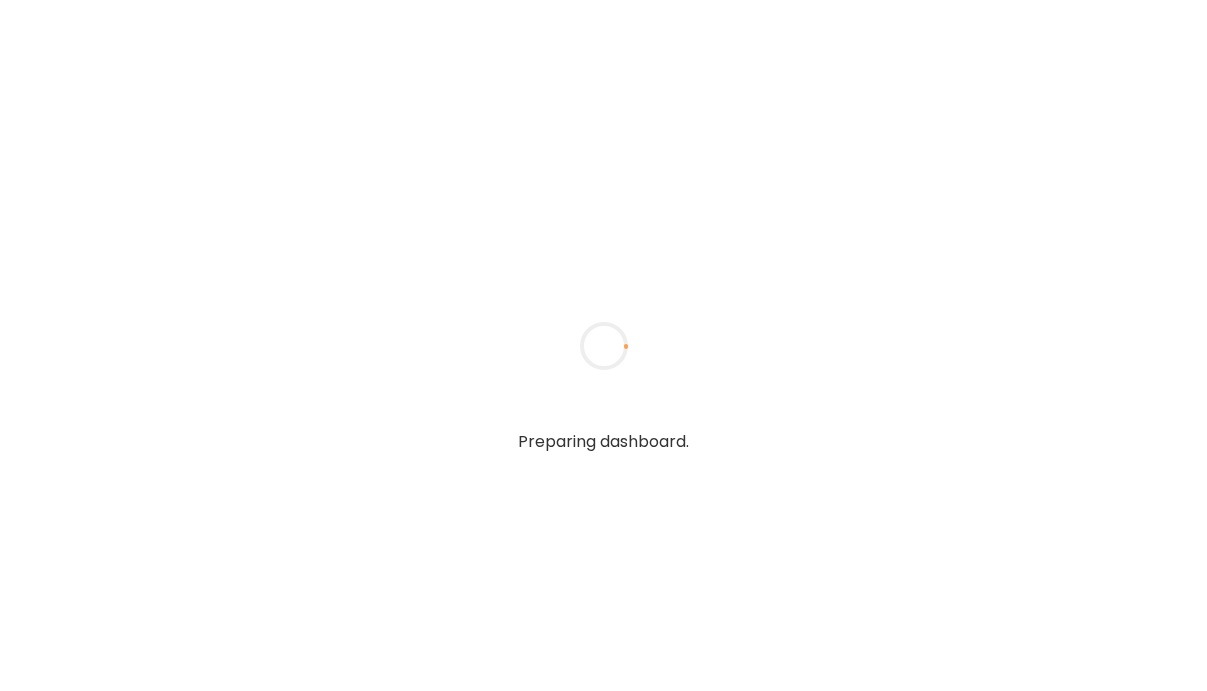 scroll, scrollTop: 0, scrollLeft: 0, axis: both 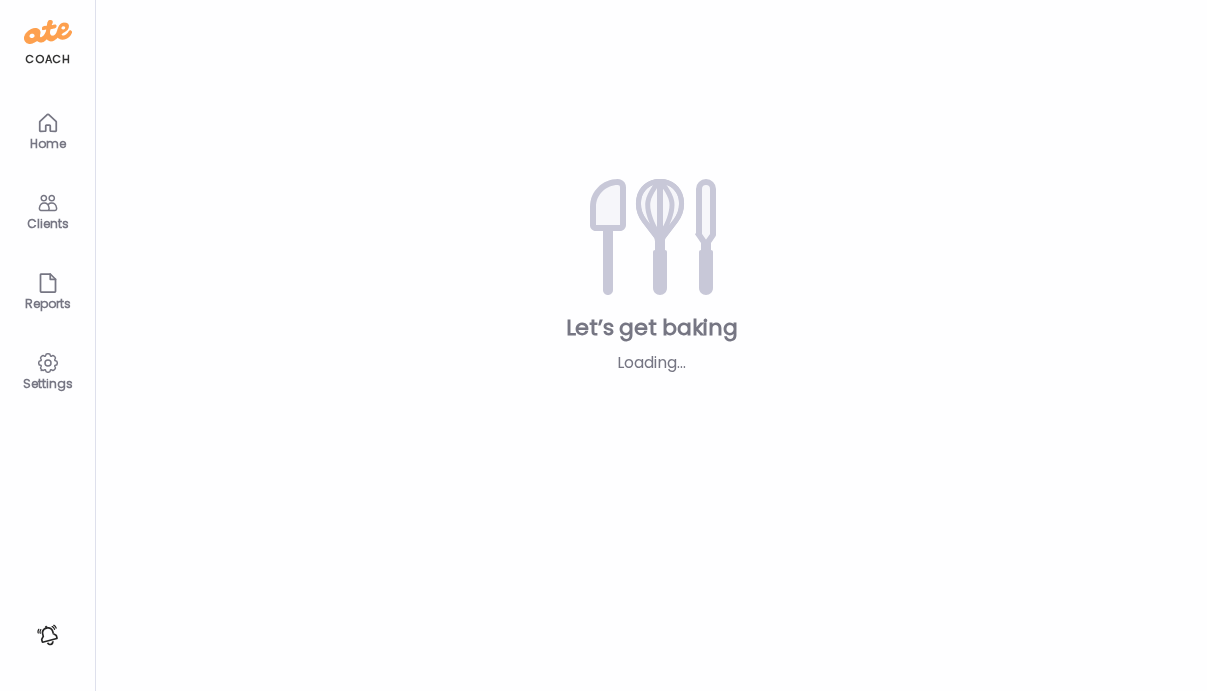 type on "*****" 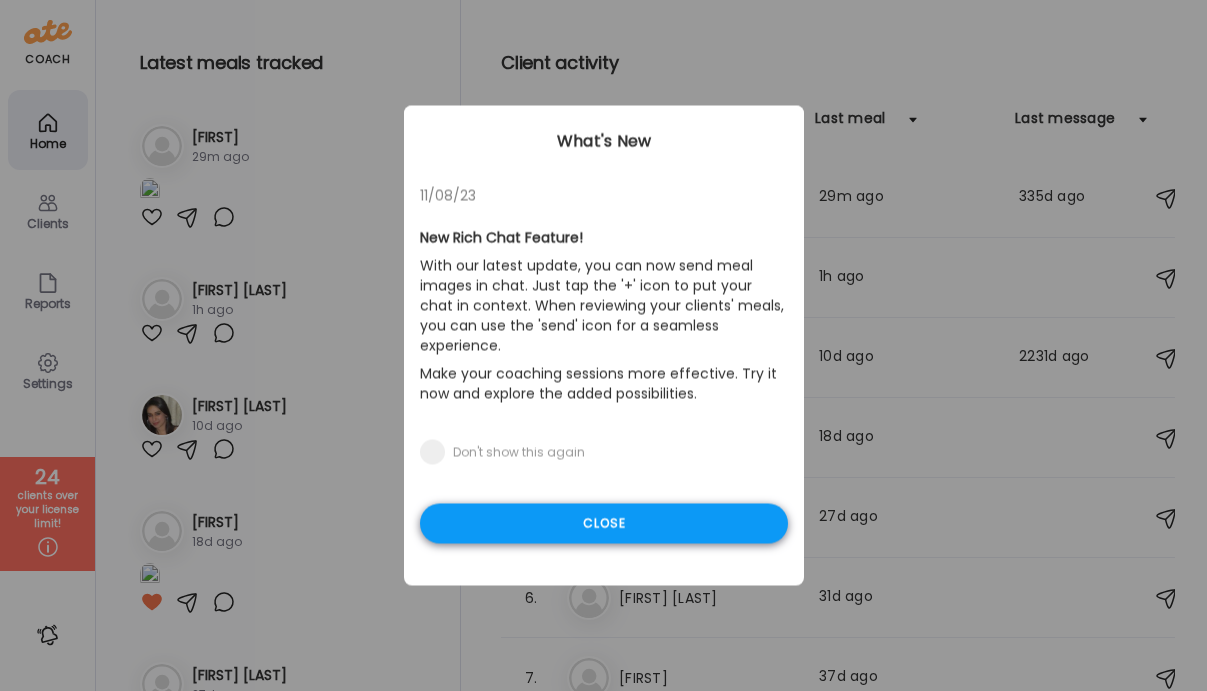 type on "**********" 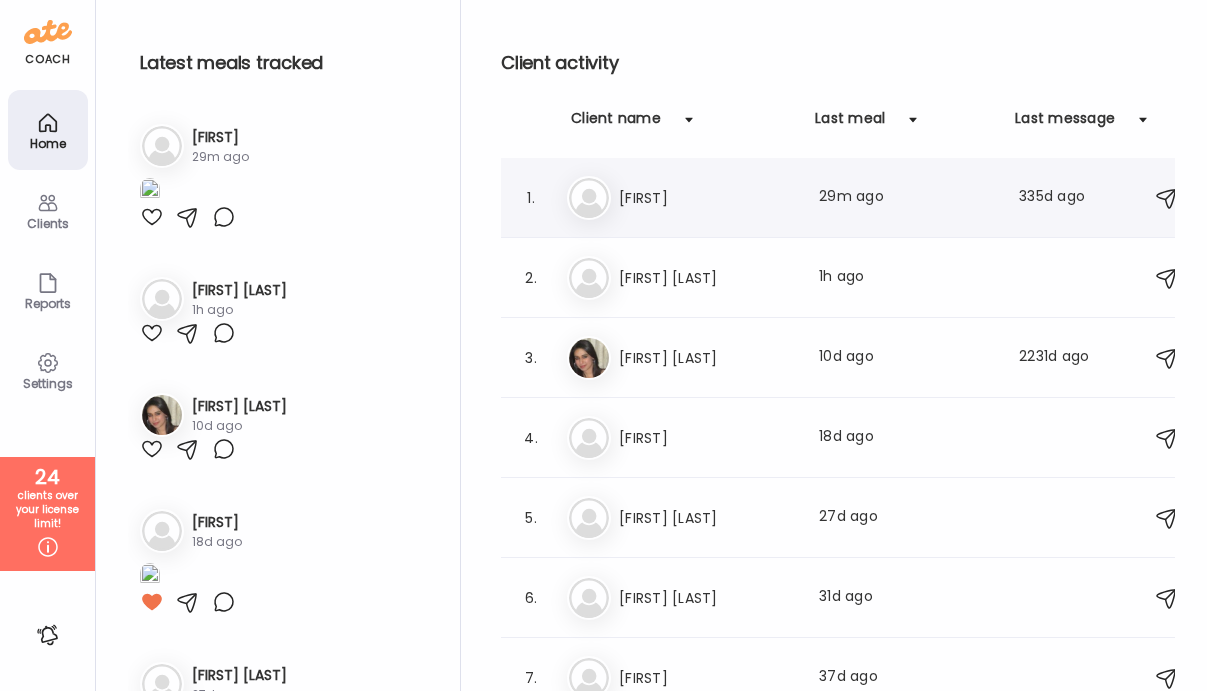 click on "[FIRST]" at bounding box center [707, 198] 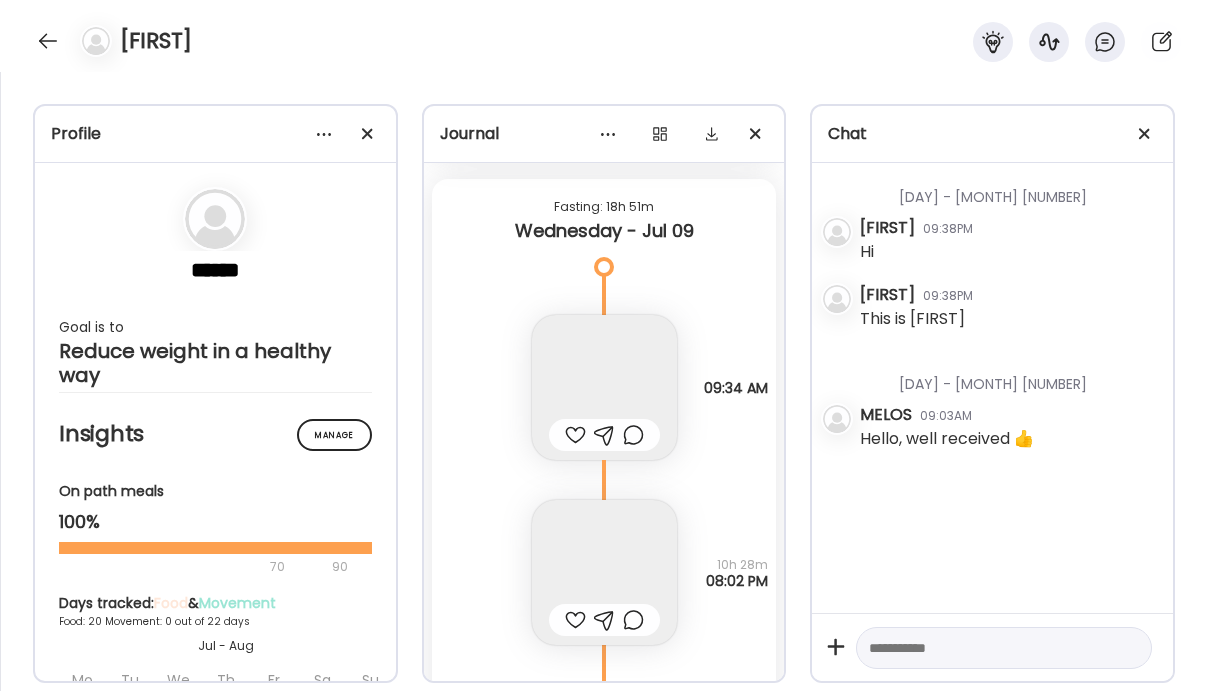 scroll, scrollTop: 25697, scrollLeft: 0, axis: vertical 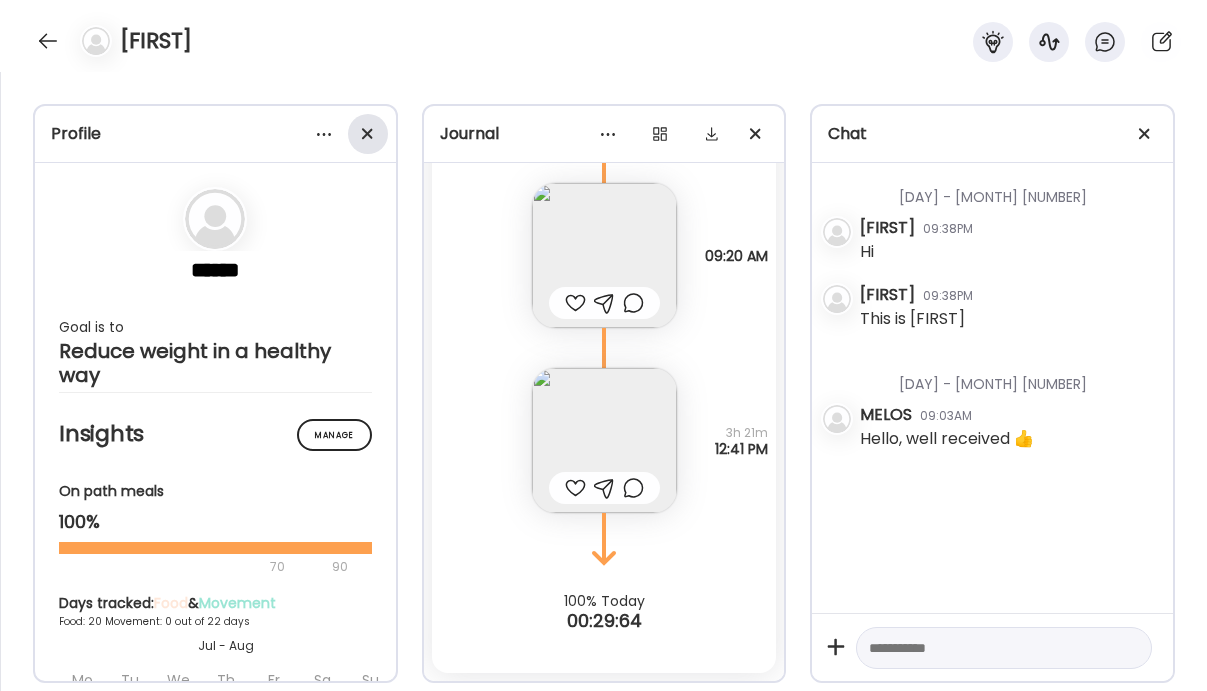 click at bounding box center [366, 133] 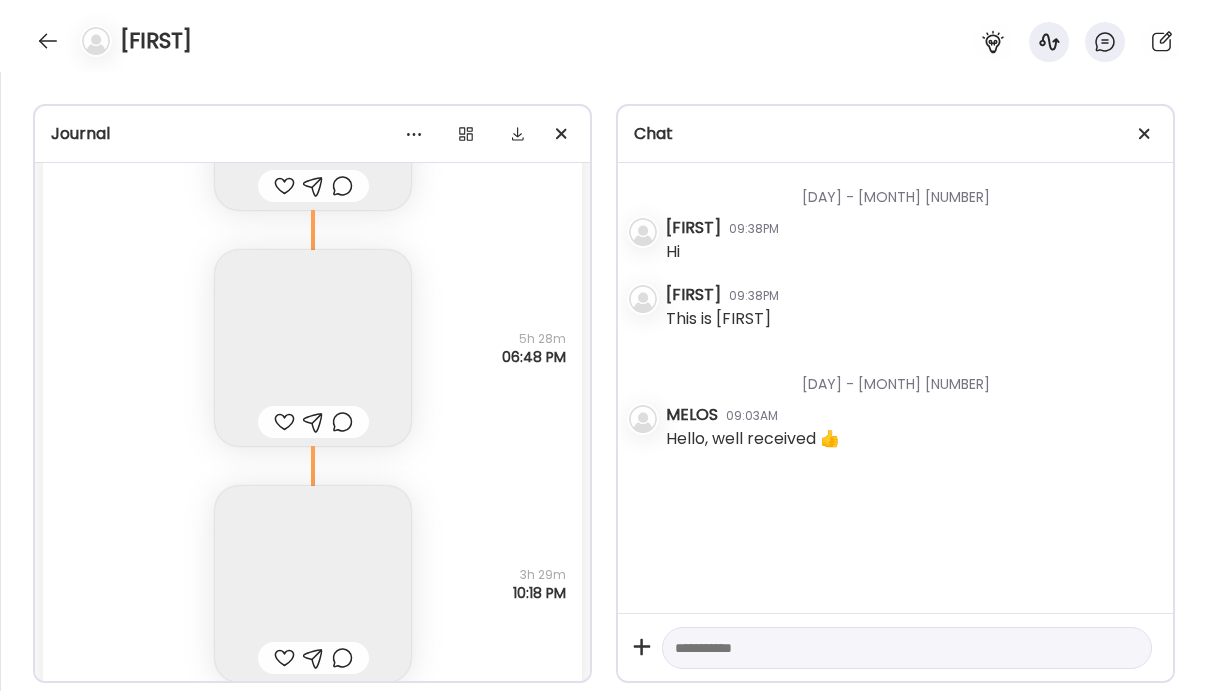 scroll, scrollTop: 30236, scrollLeft: 0, axis: vertical 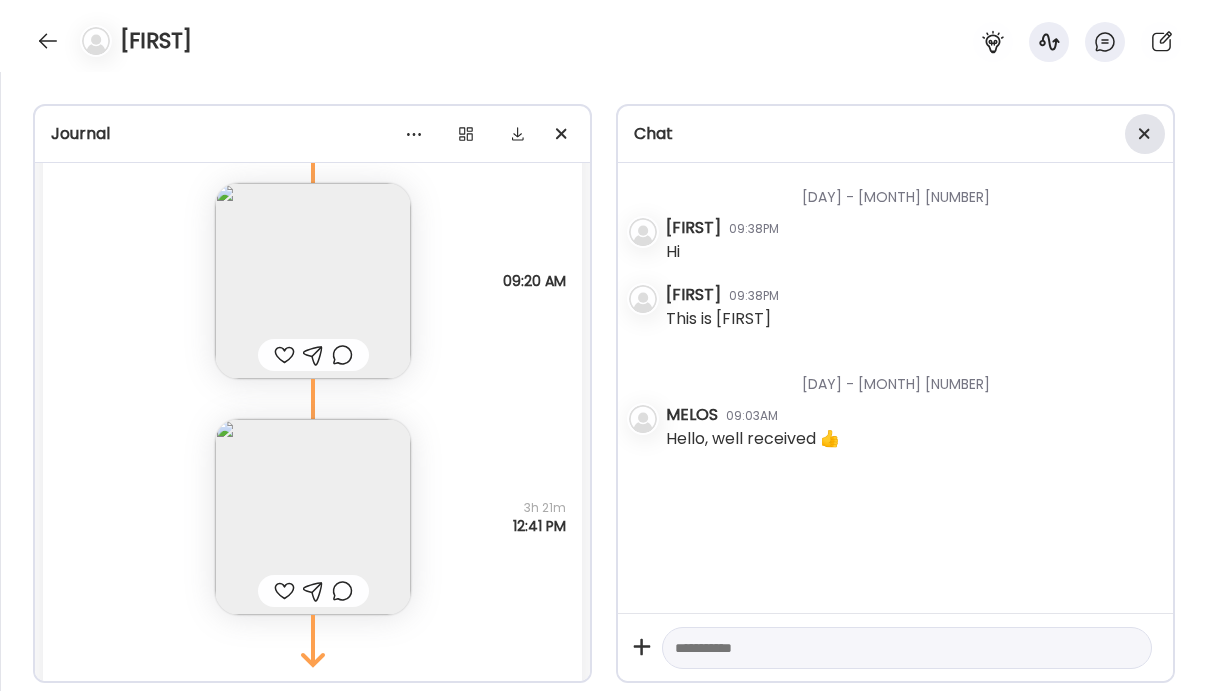 click at bounding box center (1145, 134) 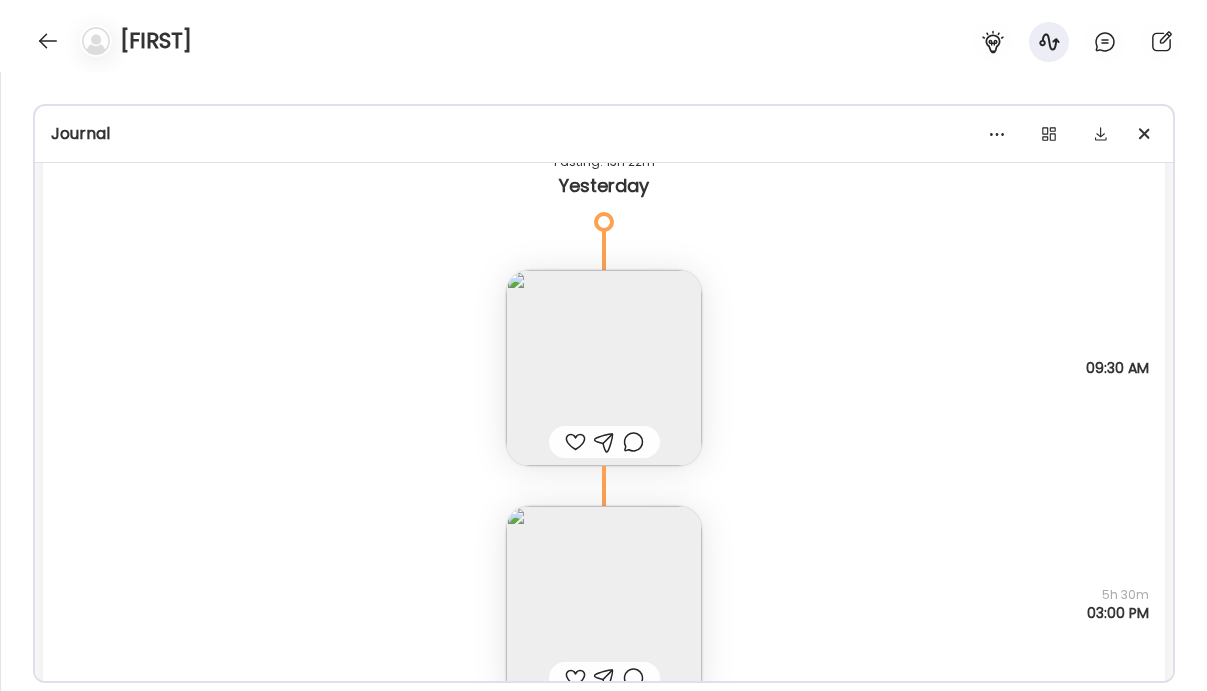 scroll, scrollTop: 29055, scrollLeft: 0, axis: vertical 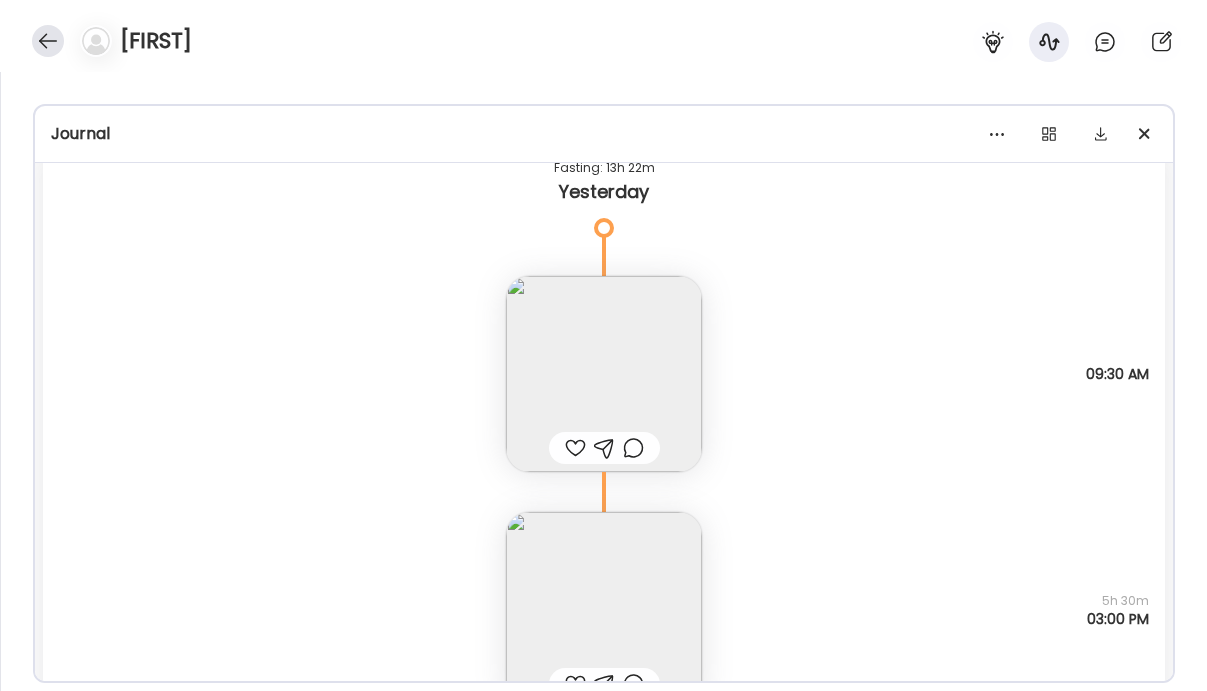 click at bounding box center [48, 41] 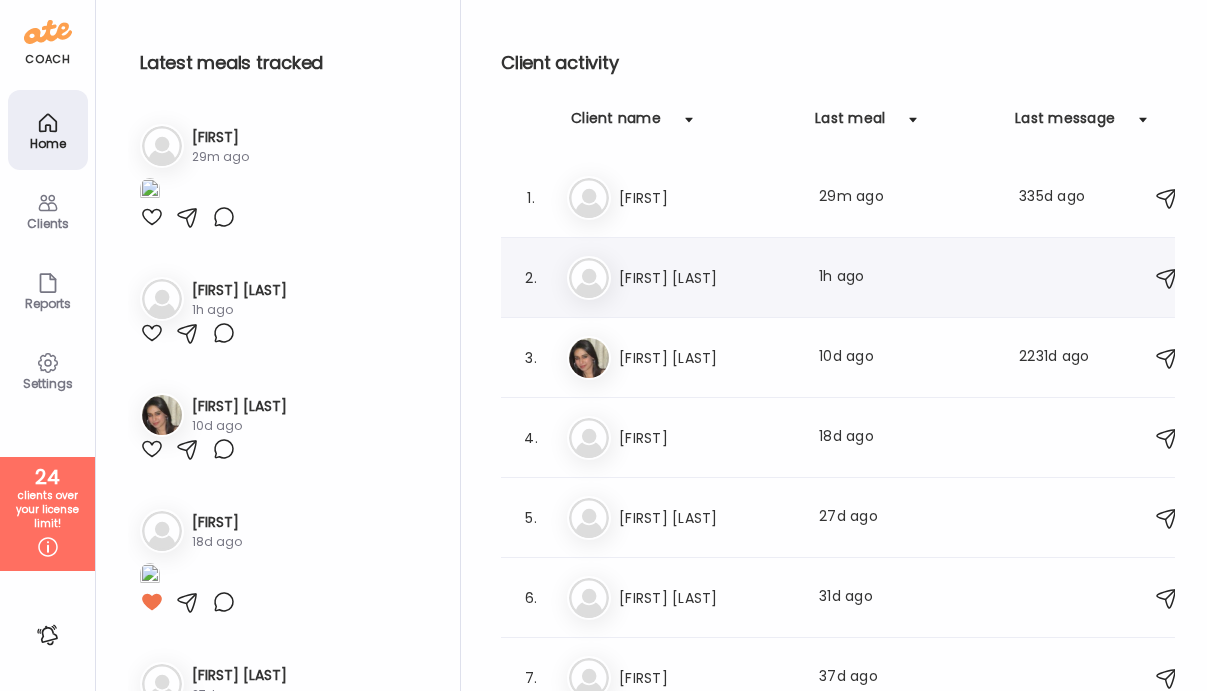click on "[FIRST] [LAST]" at bounding box center [707, 278] 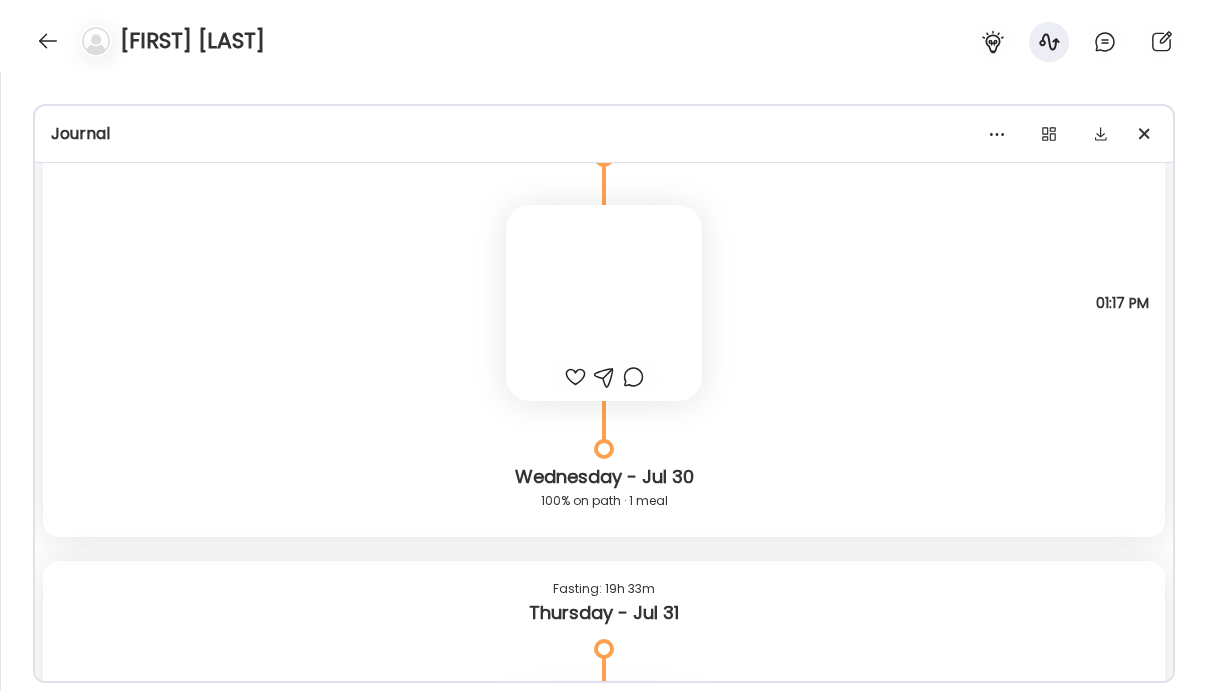 scroll, scrollTop: 29752, scrollLeft: 0, axis: vertical 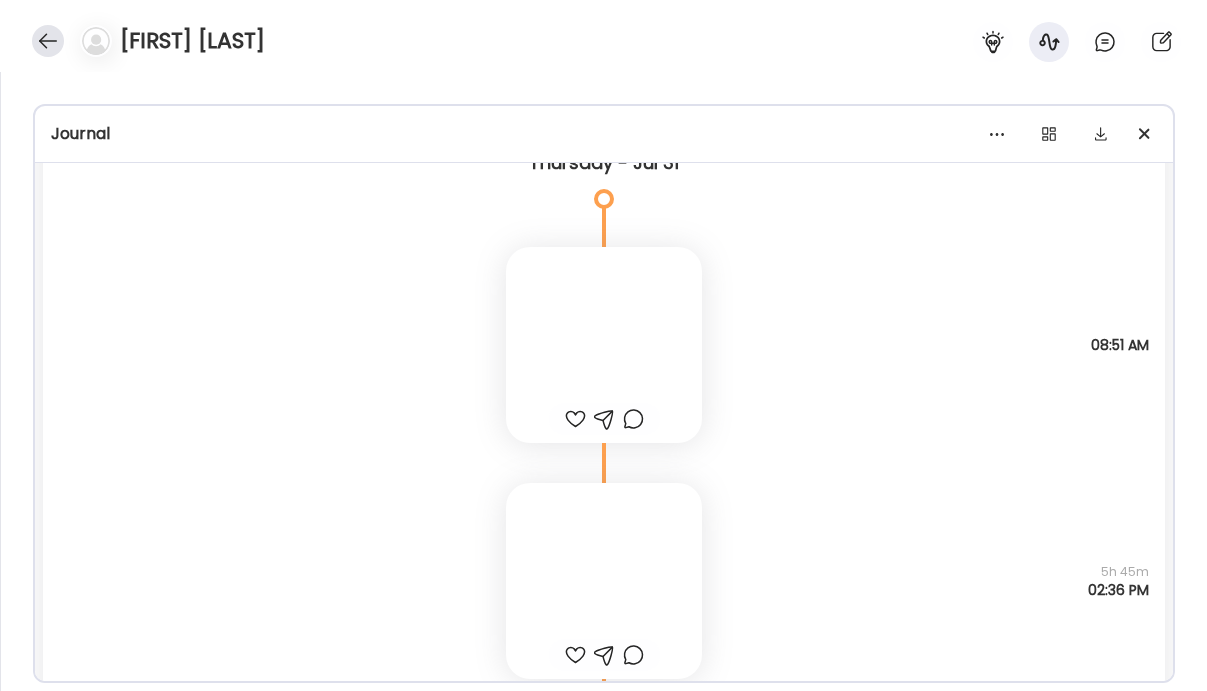 click at bounding box center (48, 41) 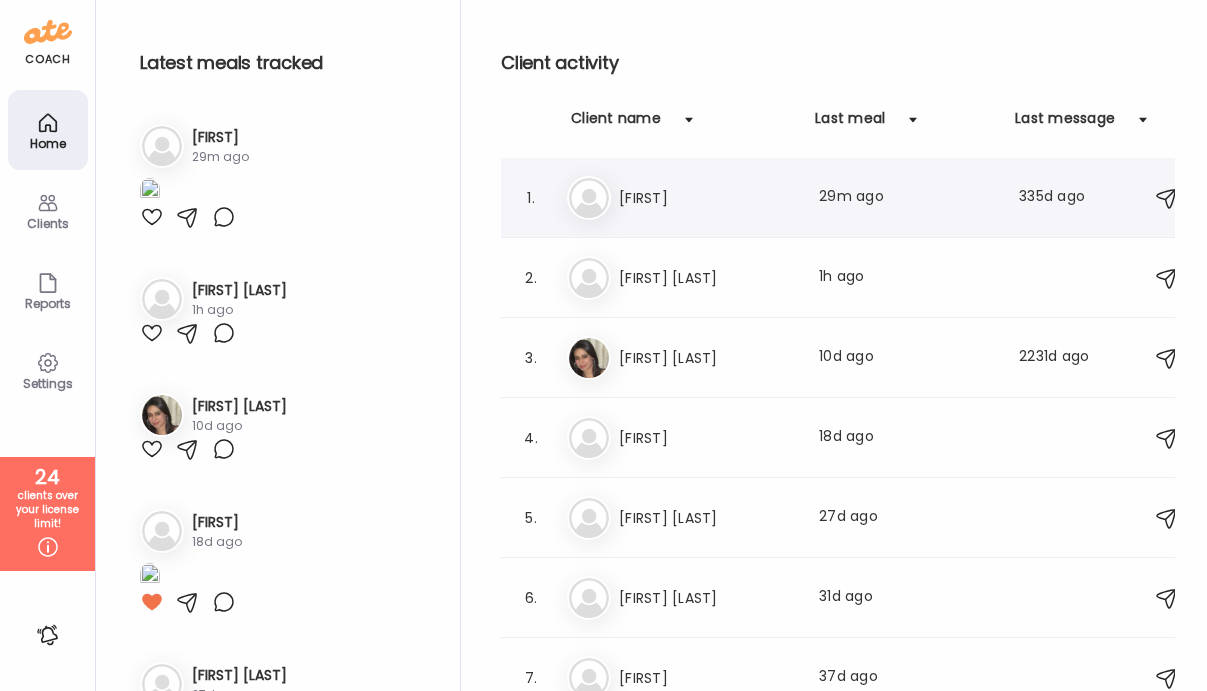 click on "[FIRST]" at bounding box center [707, 198] 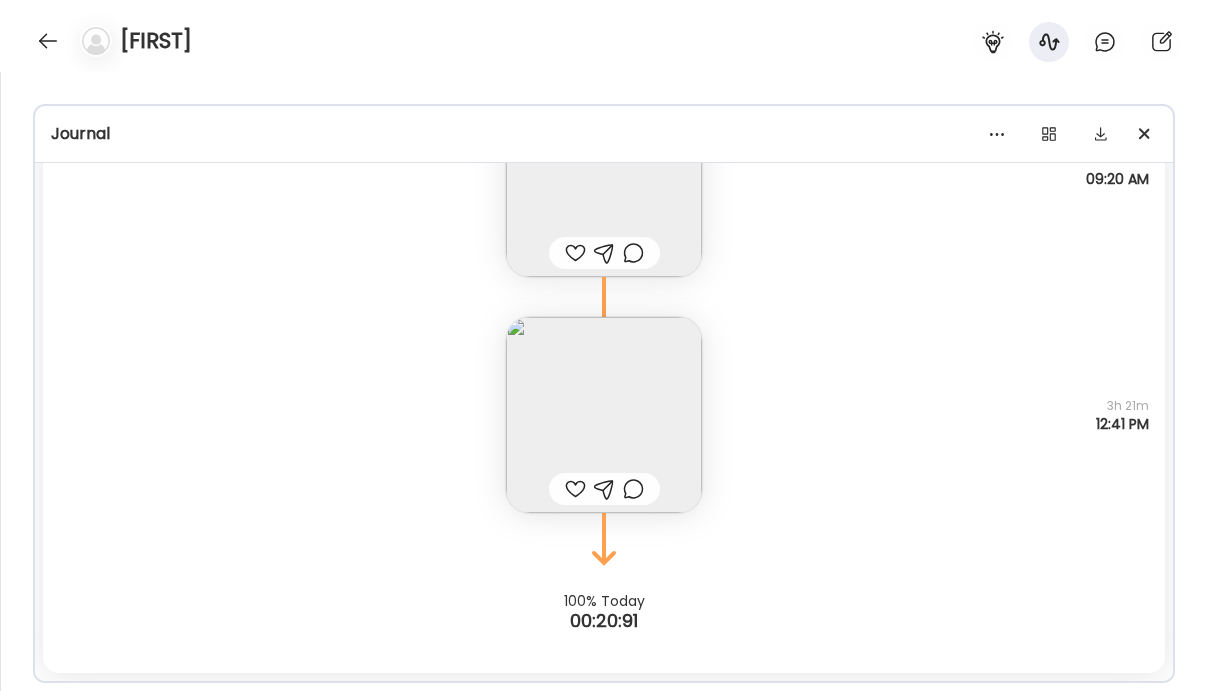 scroll, scrollTop: 7990, scrollLeft: 0, axis: vertical 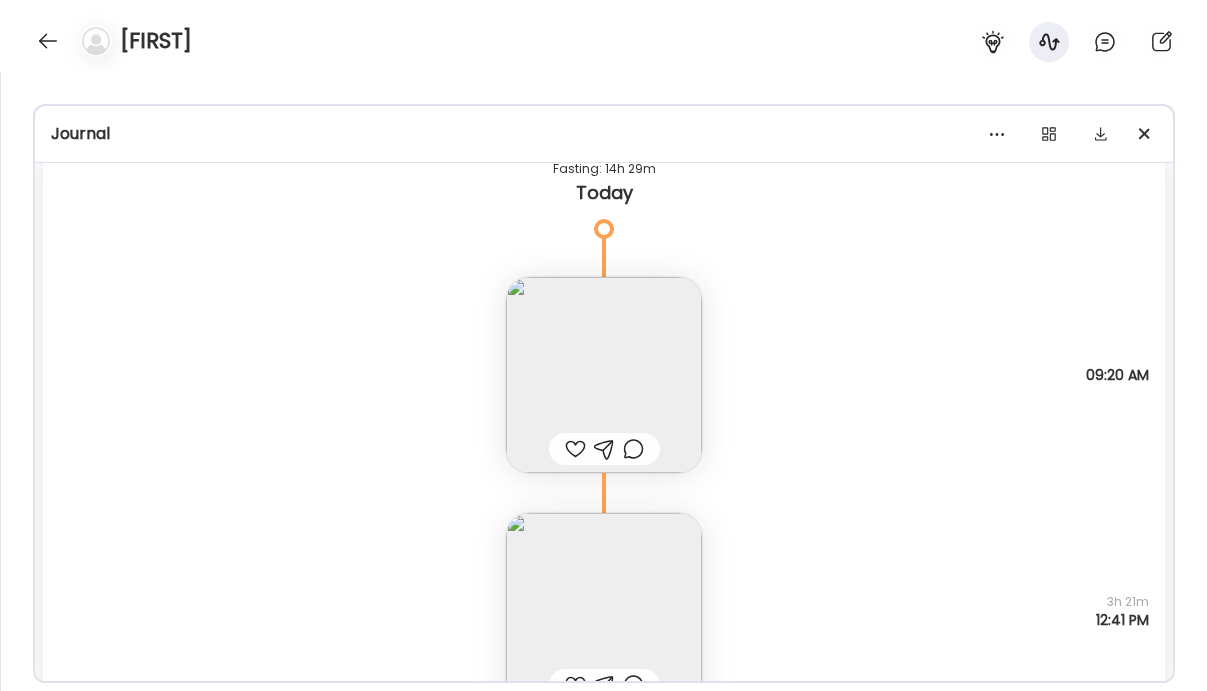 click at bounding box center [604, 375] 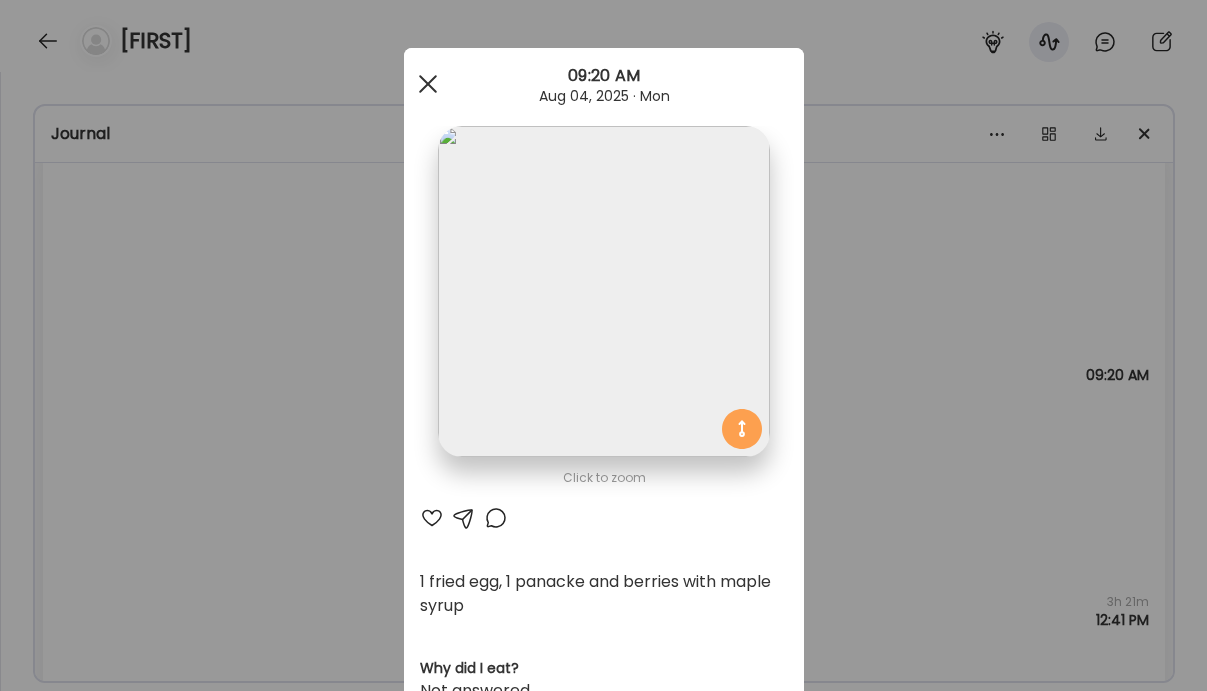 click at bounding box center (428, 84) 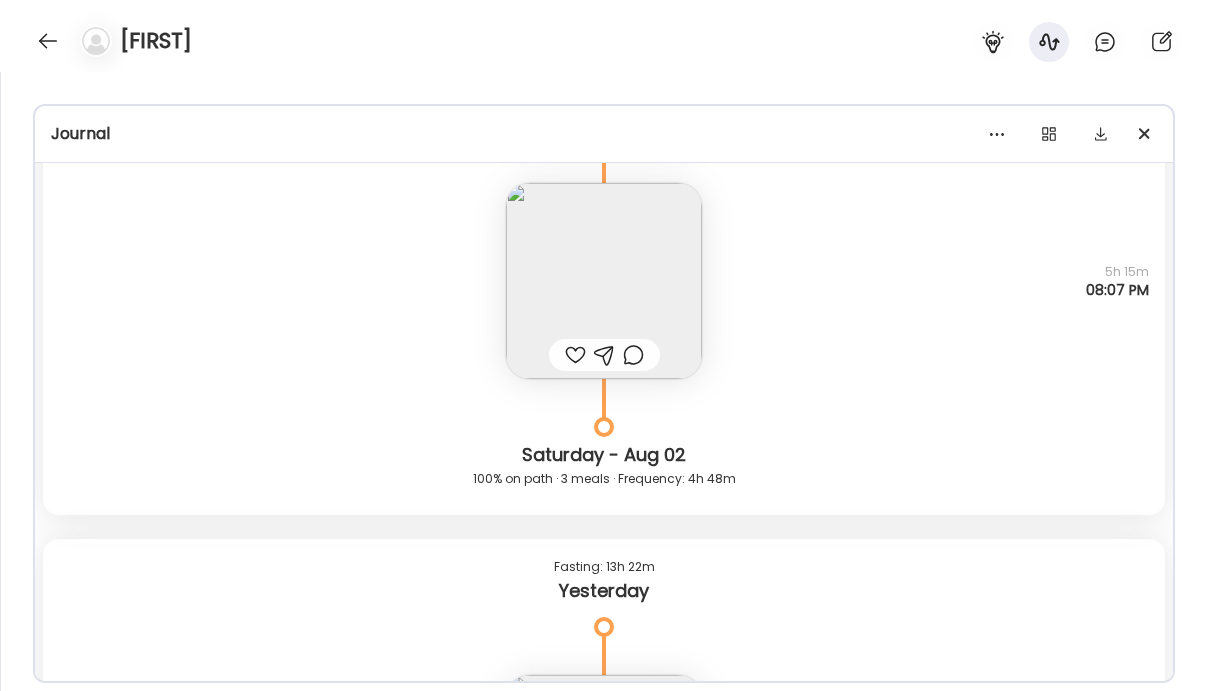 scroll, scrollTop: 28510, scrollLeft: 0, axis: vertical 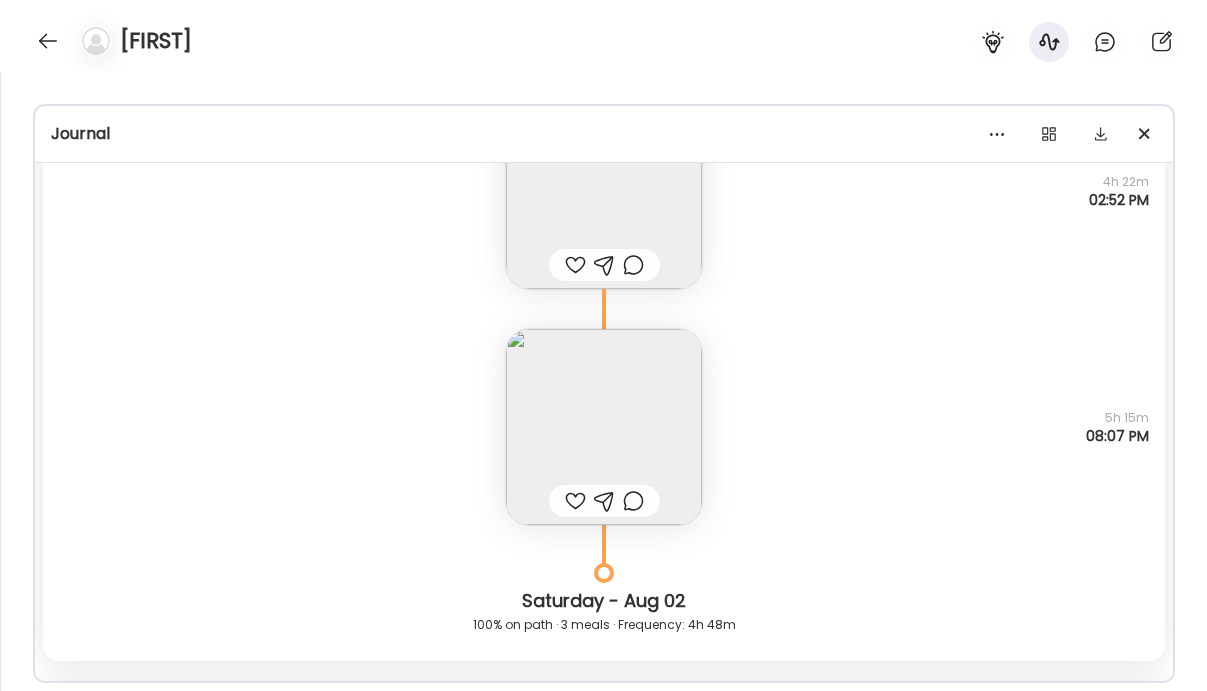 click at bounding box center [604, 427] 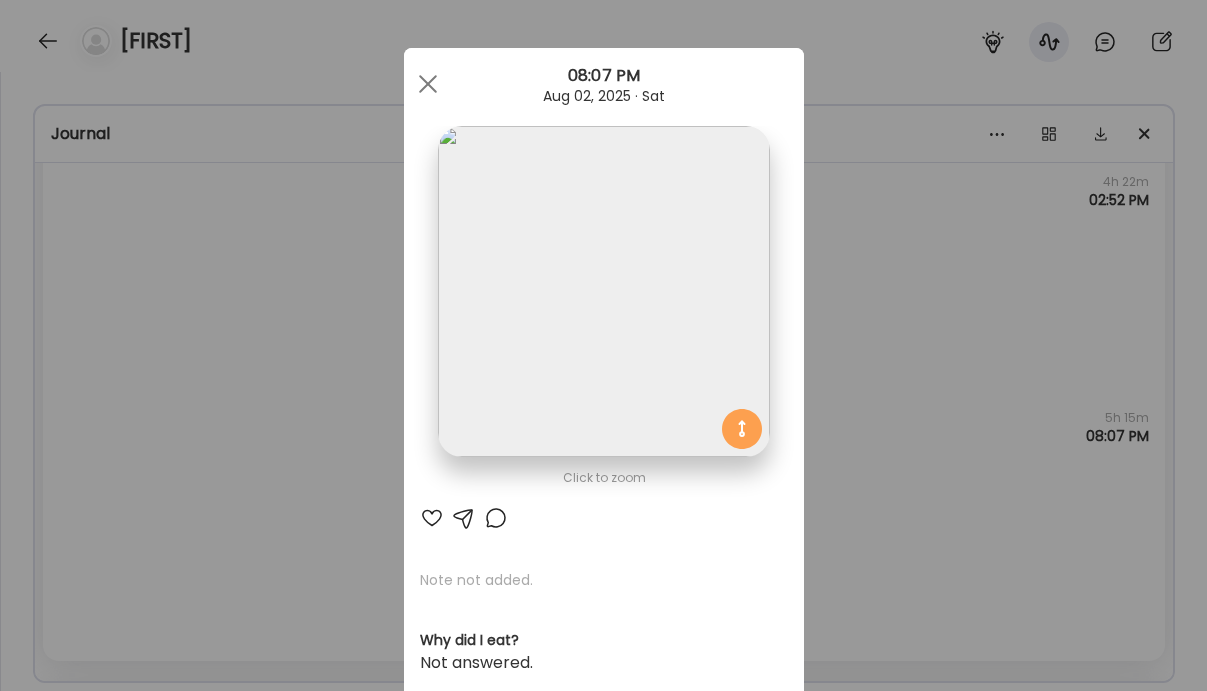 click on "Ate Coach Dashboard
Wahoo! It’s official
Take a moment to set up your Coach Profile to give your clients a smooth onboarding experience.
Skip Set up coach profile
Ate Coach Dashboard
1 Image 2 Message 3 Invite
Let’s get you quickly set up
Add a headshot or company logo for client recognition
Skip Next
Ate Coach Dashboard
1 Image 2 Message 3 Invite
Customize your welcome message
This page will be the first thing your clients will see. Add a welcome message to personalize their experience.
Header 32" at bounding box center [603, 345] 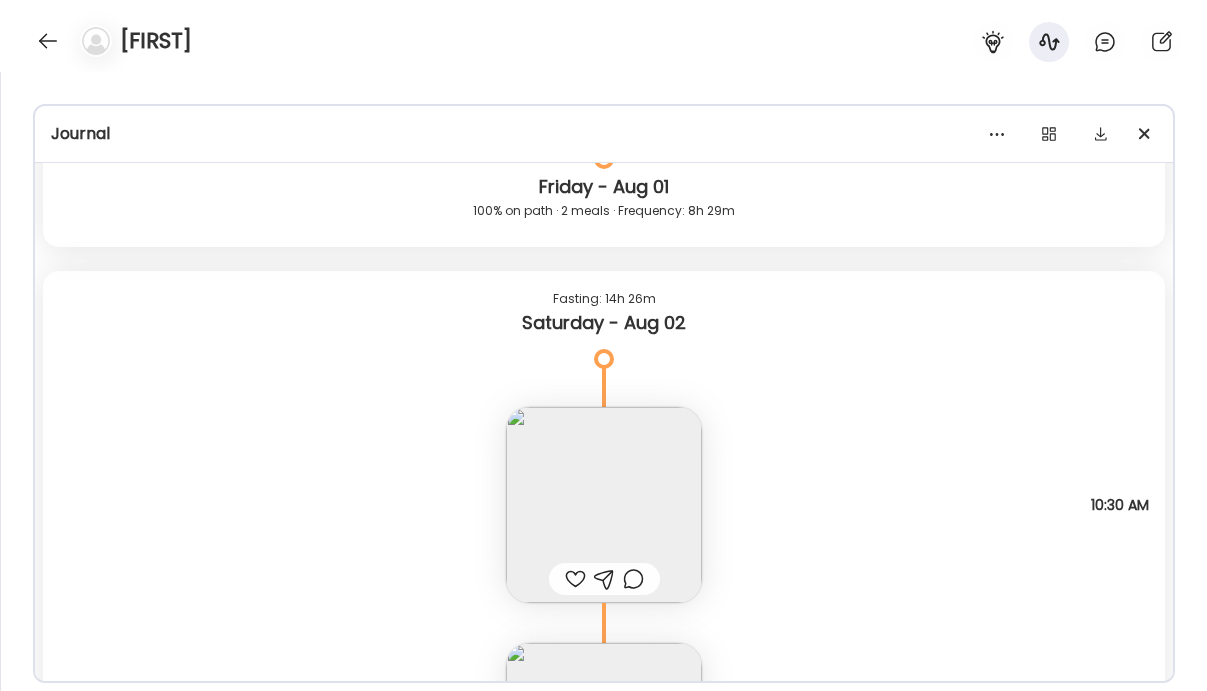 scroll, scrollTop: 27961, scrollLeft: 0, axis: vertical 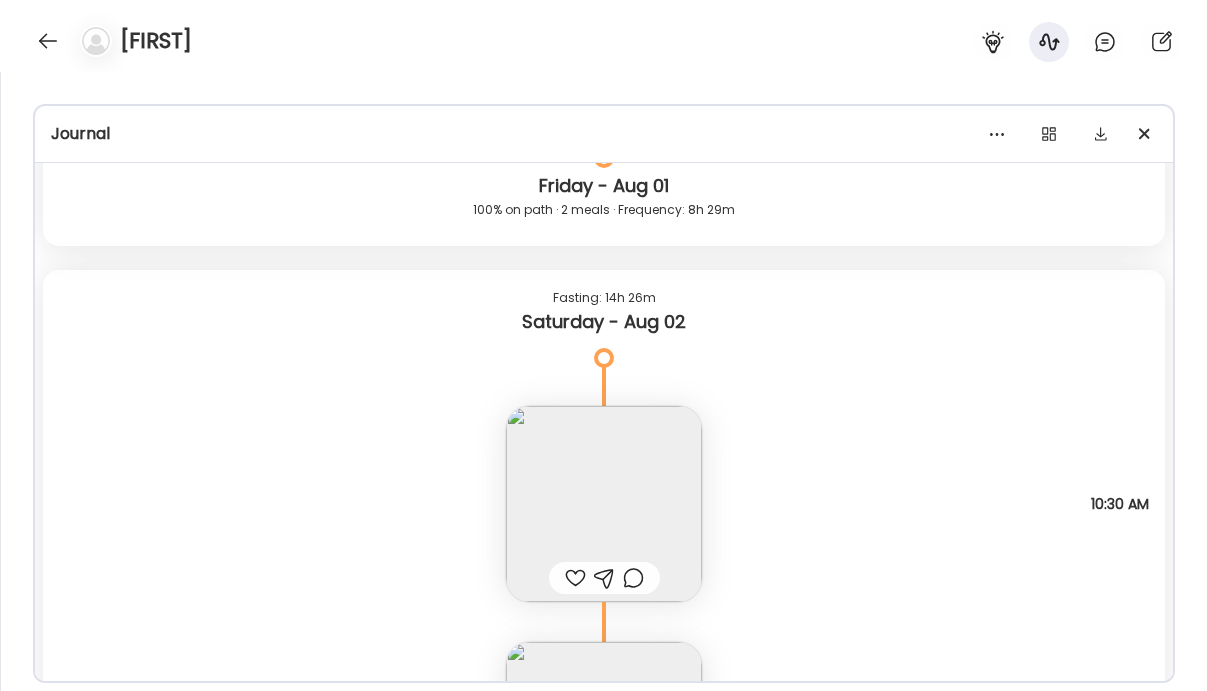 click at bounding box center [604, 504] 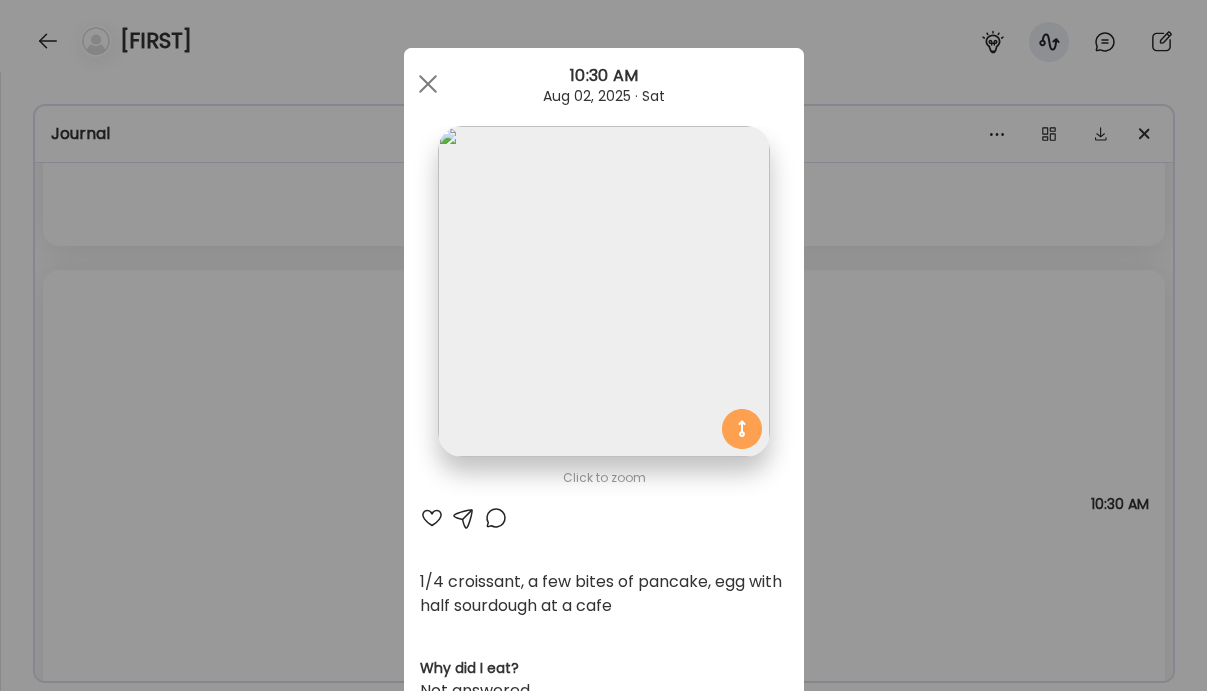 click on "Ate Coach Dashboard
Wahoo! It’s official
Take a moment to set up your Coach Profile to give your clients a smooth onboarding experience.
Skip Set up coach profile
Ate Coach Dashboard
1 Image 2 Message 3 Invite
Let’s get you quickly set up
Add a headshot or company logo for client recognition
Skip Next
Ate Coach Dashboard
1 Image 2 Message 3 Invite
Customize your welcome message
This page will be the first thing your clients will see. Add a welcome message to personalize their experience.
Header 32" at bounding box center (603, 345) 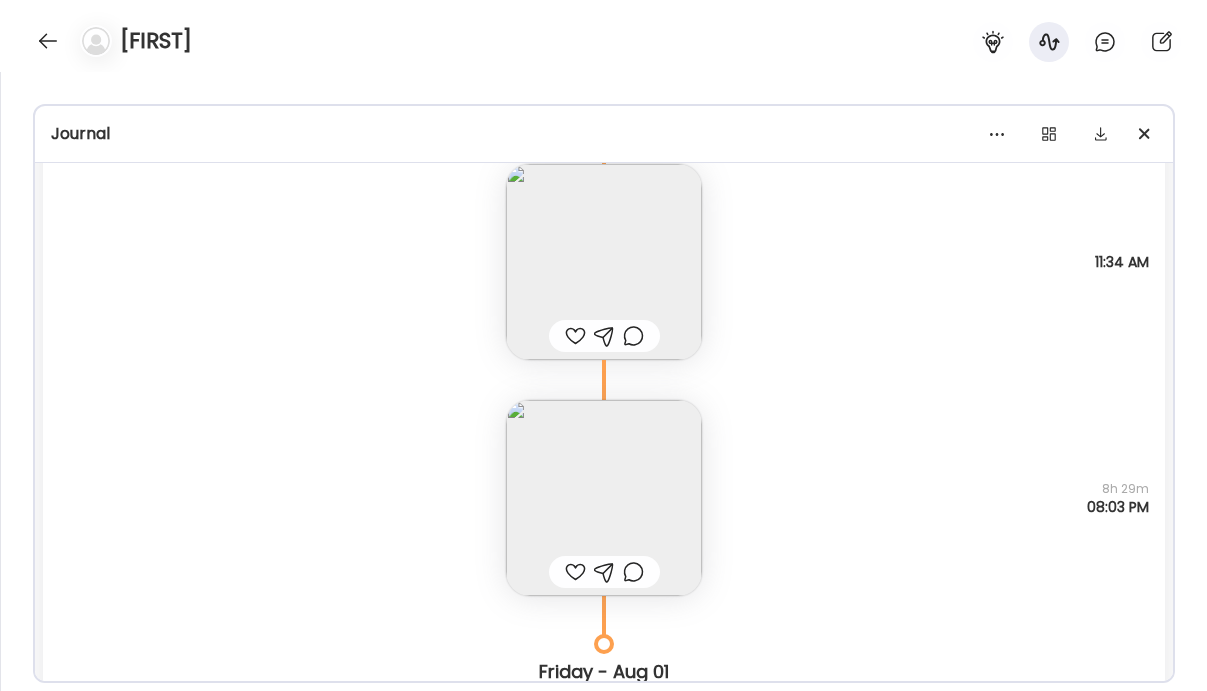 scroll, scrollTop: 27576, scrollLeft: 0, axis: vertical 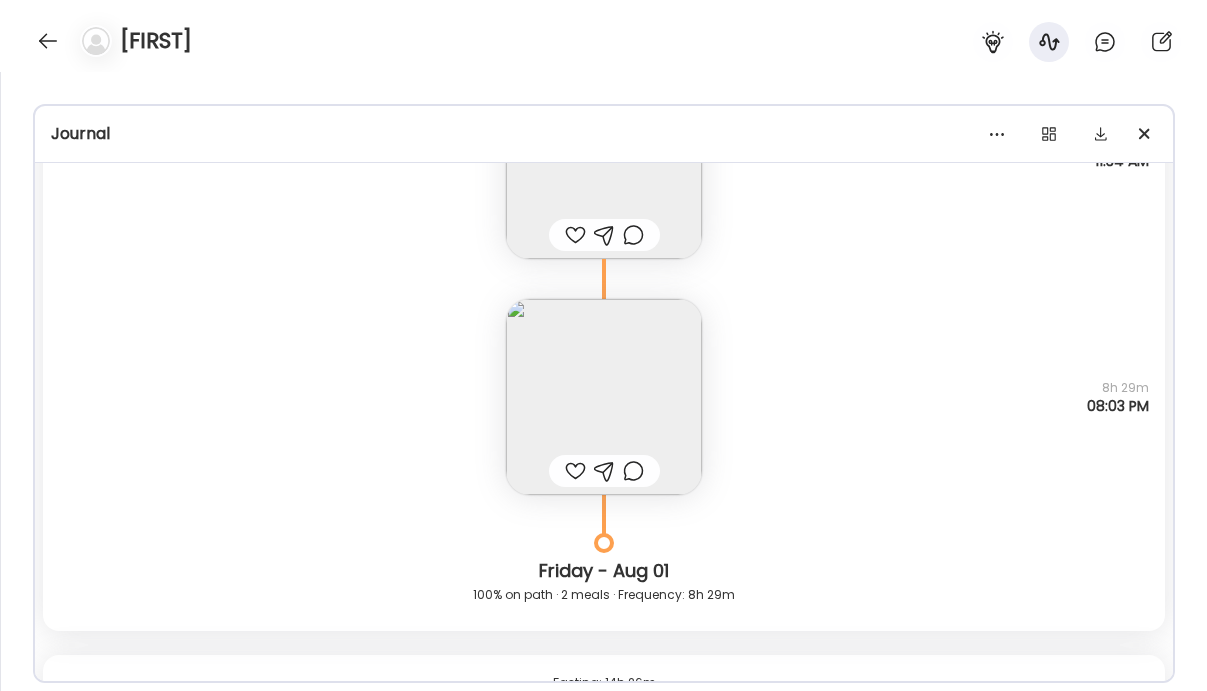 click at bounding box center [604, 161] 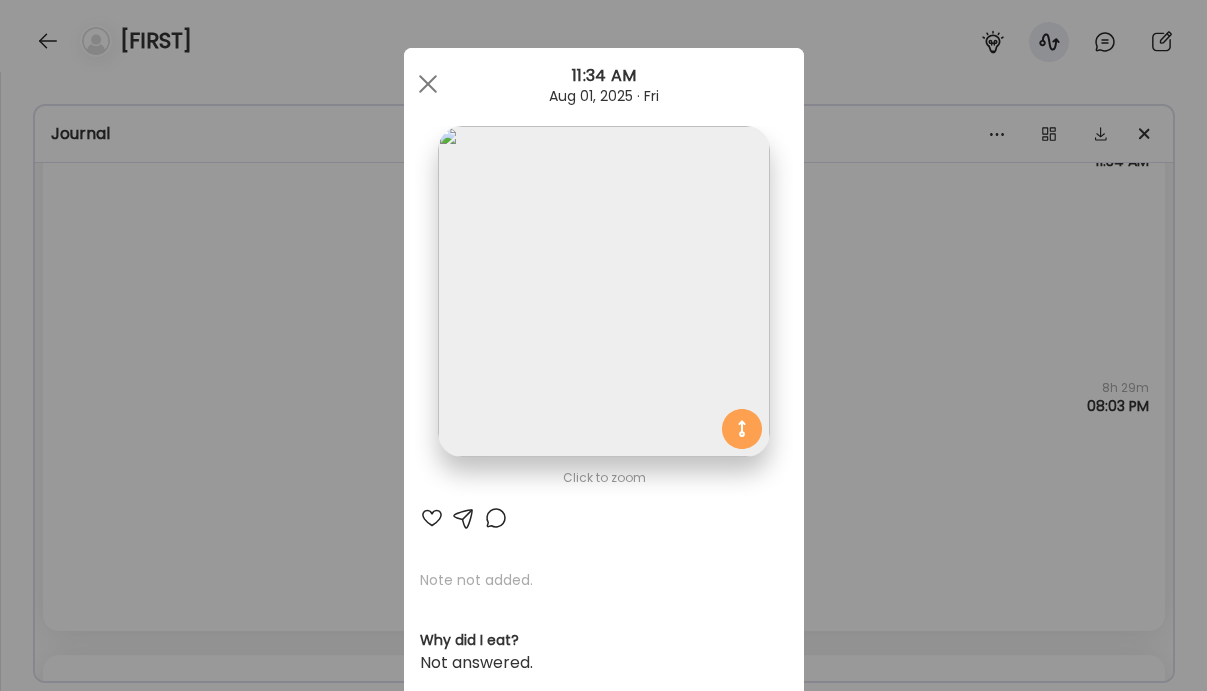 click on "Ate Coach Dashboard
Wahoo! It’s official
Take a moment to set up your Coach Profile to give your clients a smooth onboarding experience.
Skip Set up coach profile
Ate Coach Dashboard
1 Image 2 Message 3 Invite
Let’s get you quickly set up
Add a headshot or company logo for client recognition
Skip Next
Ate Coach Dashboard
1 Image 2 Message 3 Invite
Customize your welcome message
This page will be the first thing your clients will see. Add a welcome message to personalize their experience.
Header 32" at bounding box center (603, 345) 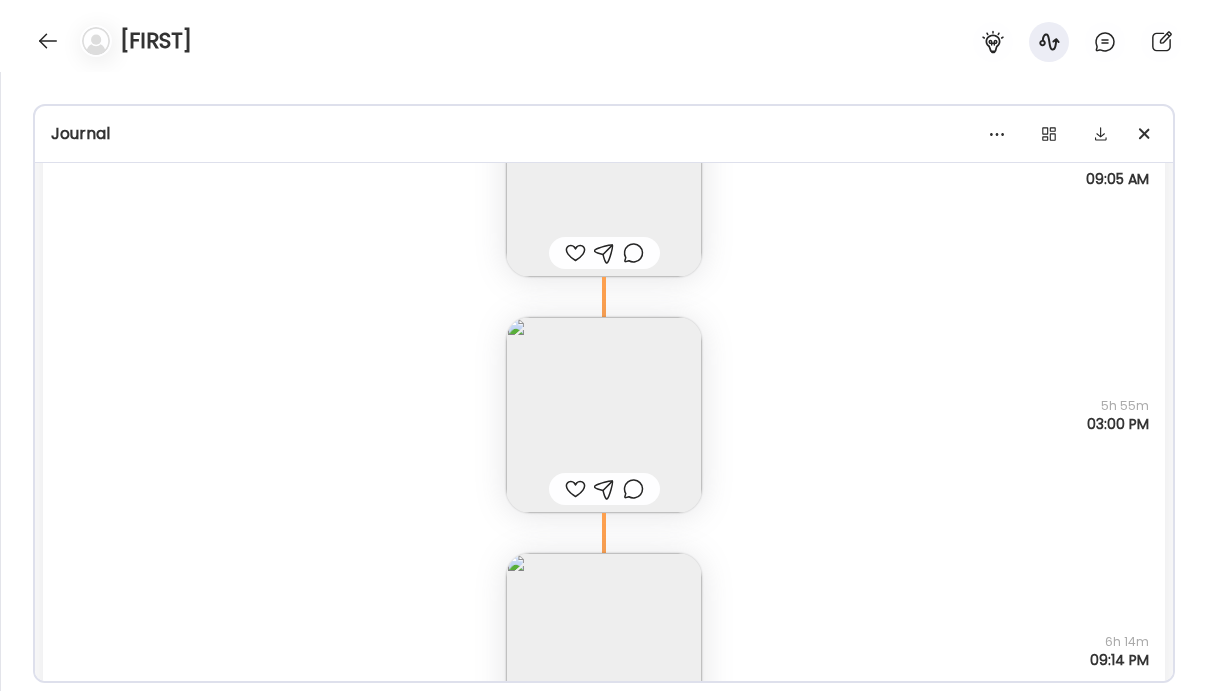 scroll, scrollTop: 16235, scrollLeft: 0, axis: vertical 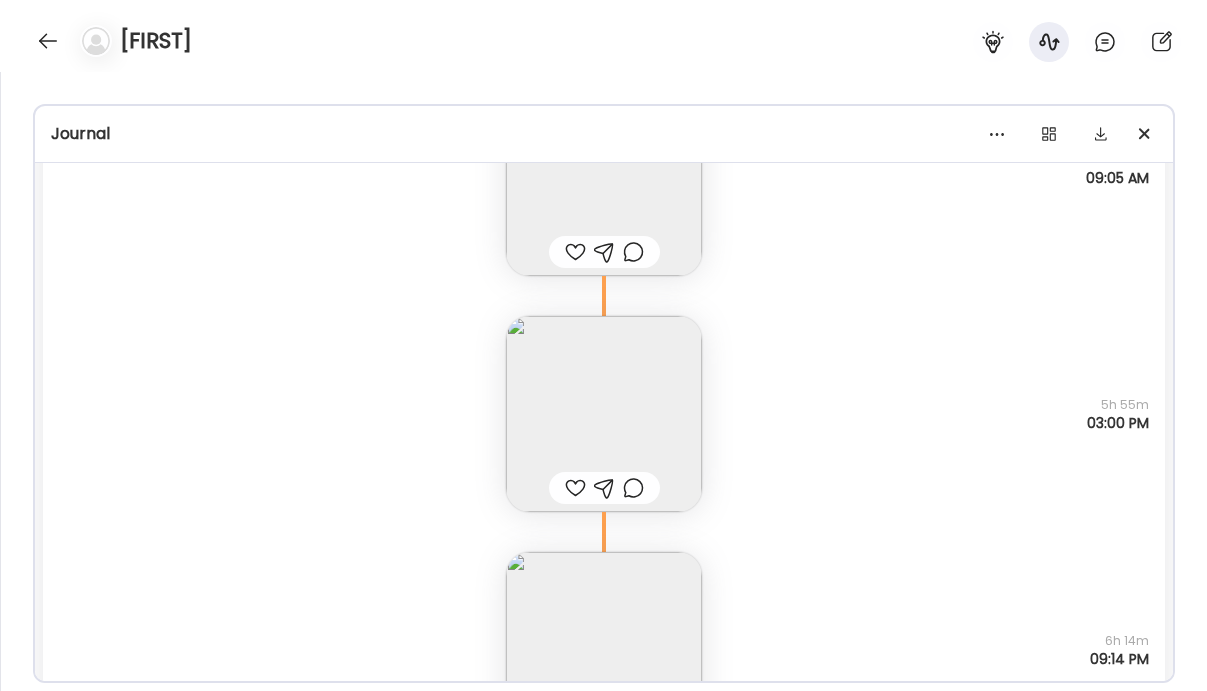 click at bounding box center [604, 414] 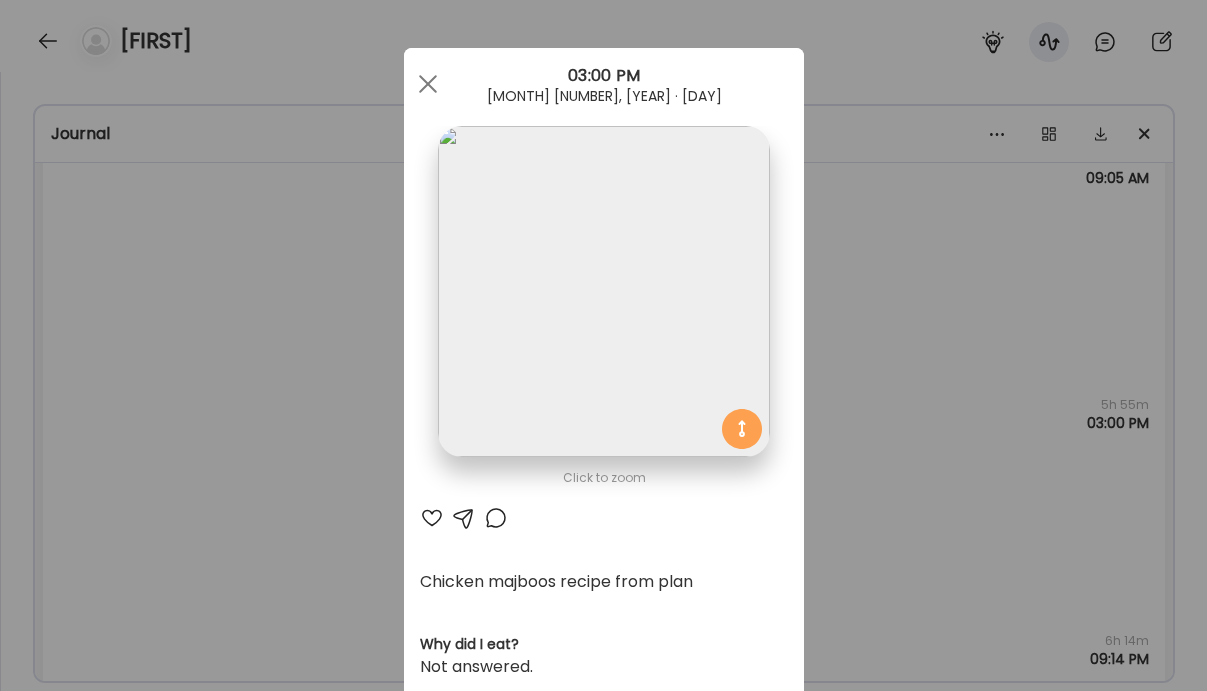 click on "Ate Coach Dashboard
Wahoo! It’s official
Take a moment to set up your Coach Profile to give your clients a smooth onboarding experience.
Skip Set up coach profile
Ate Coach Dashboard
1 Image 2 Message 3 Invite
Let’s get you quickly set up
Add a headshot or company logo for client recognition
Skip Next
Ate Coach Dashboard
1 Image 2 Message 3 Invite
Customize your welcome message
This page will be the first thing your clients will see. Add a welcome message to personalize their experience.
Header 32" at bounding box center [603, 345] 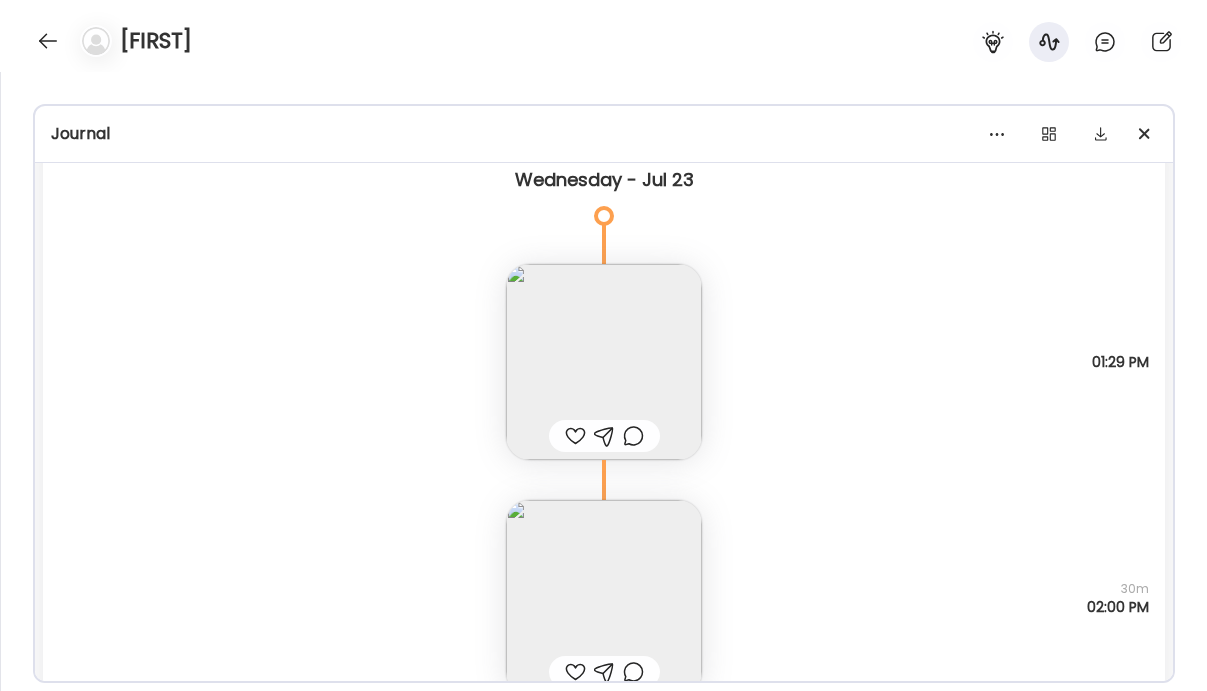 scroll, scrollTop: 18097, scrollLeft: 0, axis: vertical 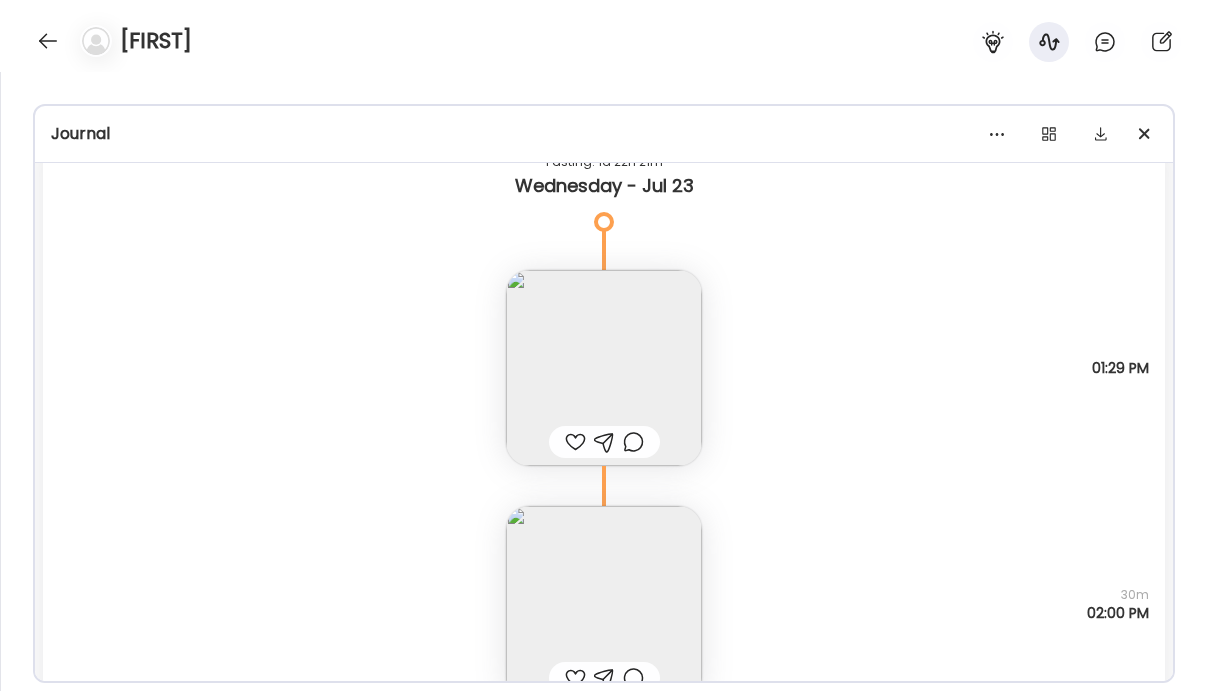 click at bounding box center (604, 368) 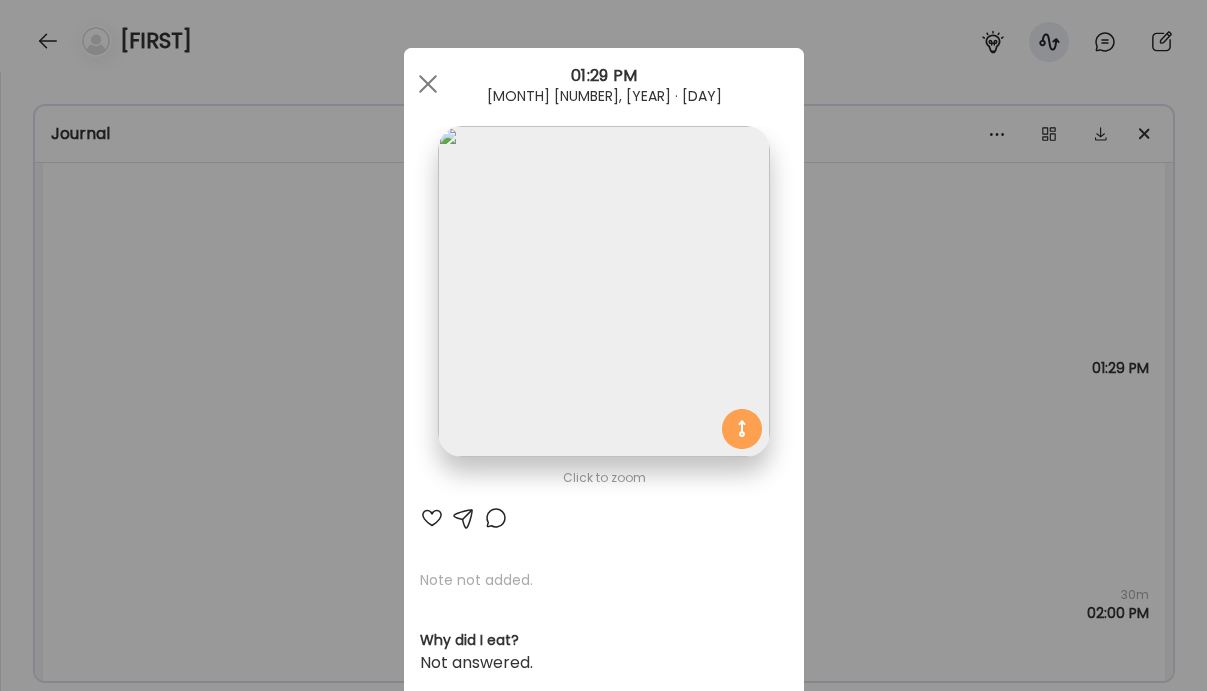 click on "Ate Coach Dashboard
Wahoo! It’s official
Take a moment to set up your Coach Profile to give your clients a smooth onboarding experience.
Skip Set up coach profile
Ate Coach Dashboard
1 Image 2 Message 3 Invite
Let’s get you quickly set up
Add a headshot or company logo for client recognition
Skip Next
Ate Coach Dashboard
1 Image 2 Message 3 Invite
Customize your welcome message
This page will be the first thing your clients will see. Add a welcome message to personalize their experience.
Header 32" at bounding box center [603, 345] 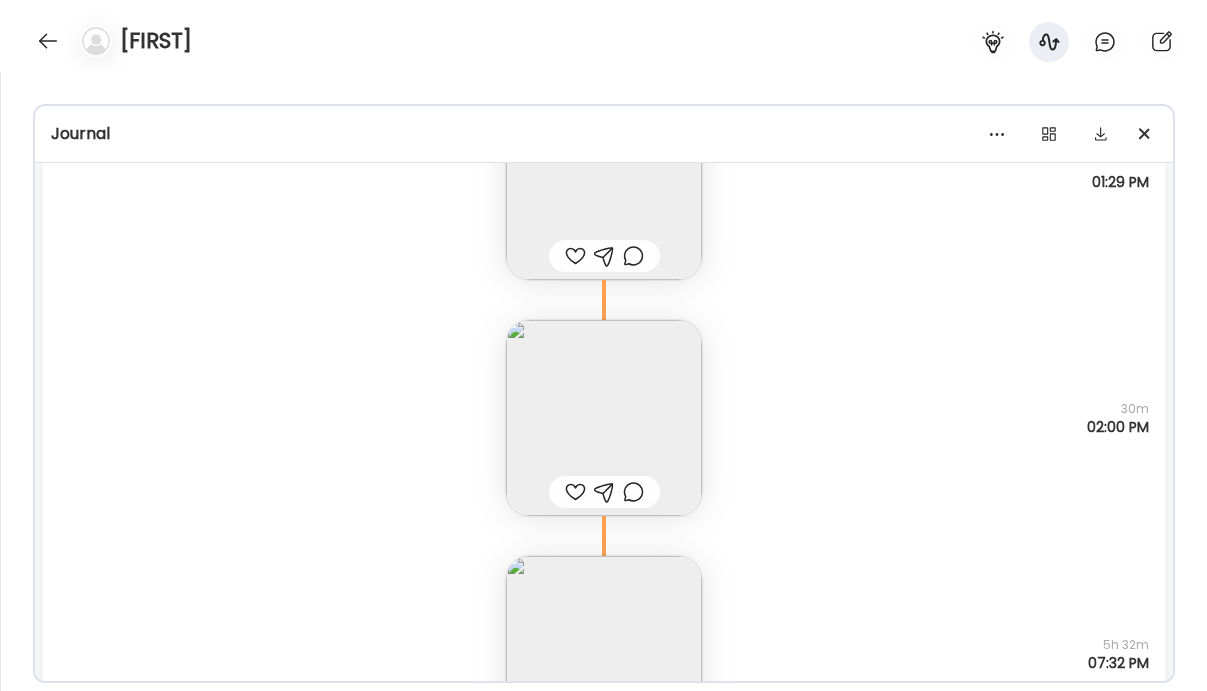 scroll, scrollTop: 18327, scrollLeft: 0, axis: vertical 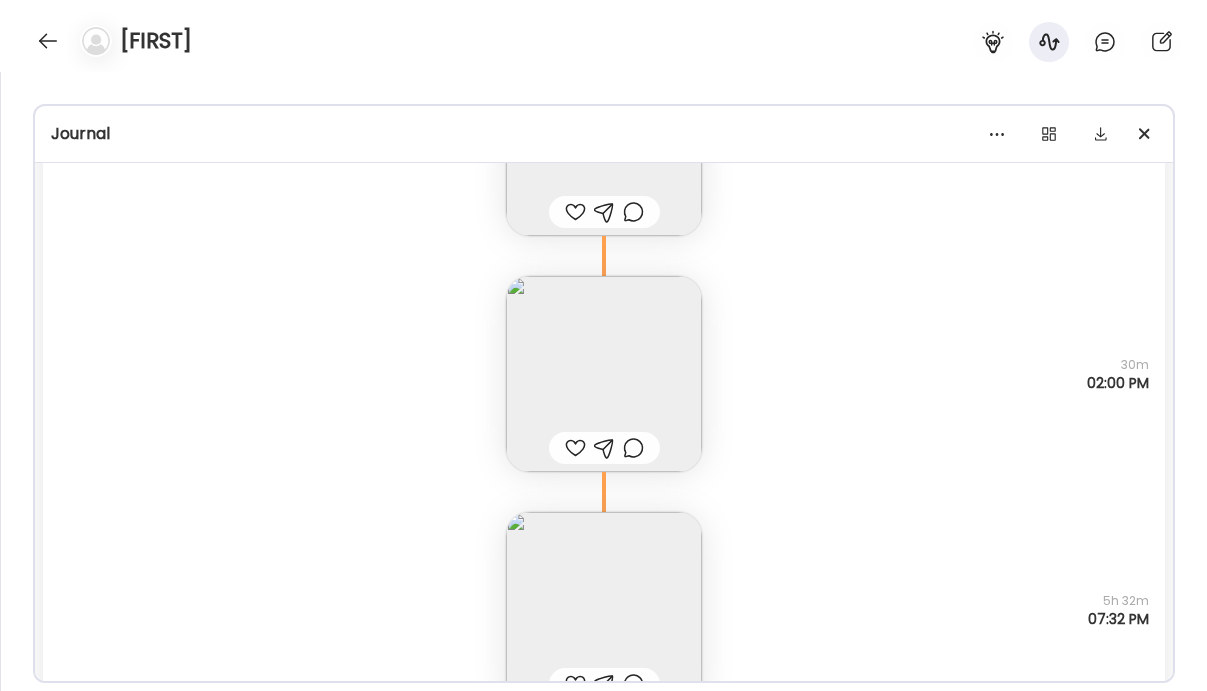 click at bounding box center [604, 374] 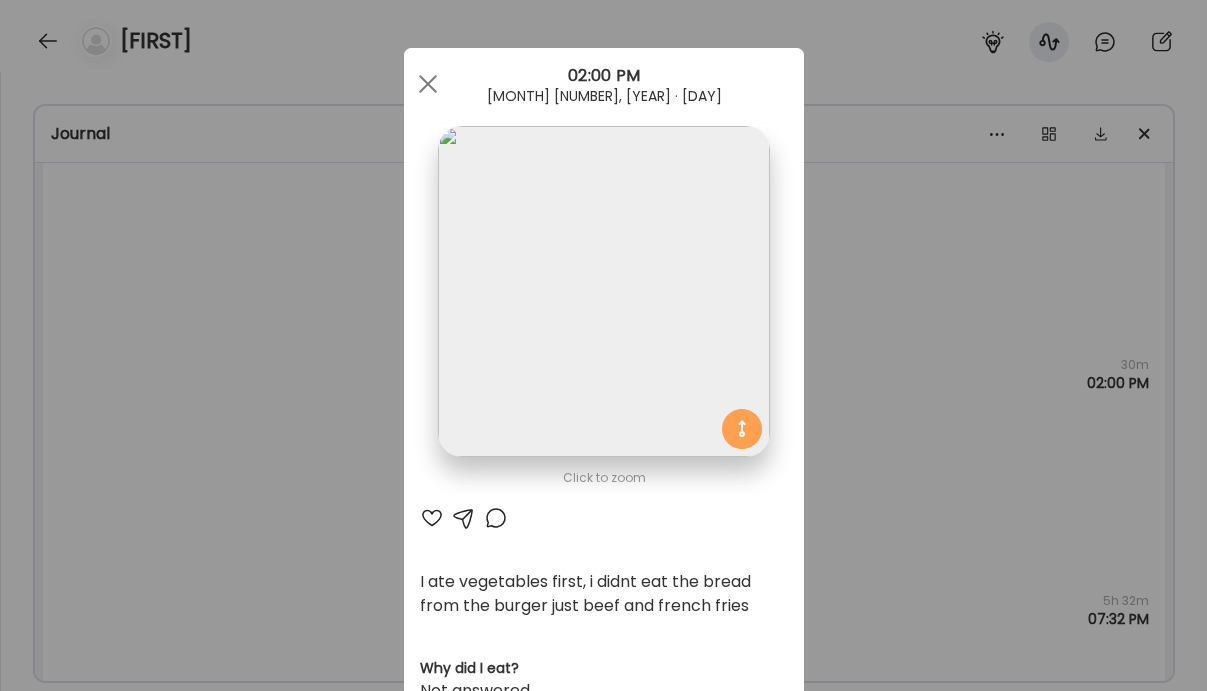 click on "Ate Coach Dashboard
Wahoo! It’s official
Take a moment to set up your Coach Profile to give your clients a smooth onboarding experience.
Skip Set up coach profile
Ate Coach Dashboard
1 Image 2 Message 3 Invite
Let’s get you quickly set up
Add a headshot or company logo for client recognition
Skip Next
Ate Coach Dashboard
1 Image 2 Message 3 Invite
Customize your welcome message
This page will be the first thing your clients will see. Add a welcome message to personalize their experience.
Header 32" at bounding box center (603, 345) 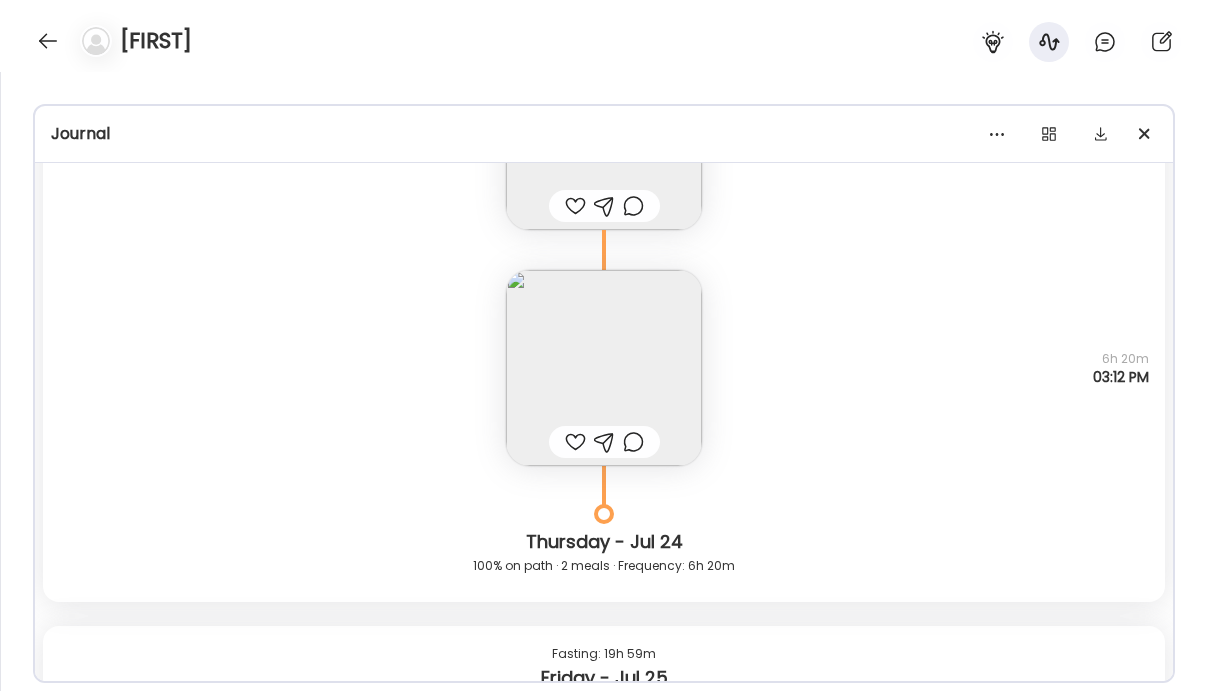scroll, scrollTop: 19266, scrollLeft: 0, axis: vertical 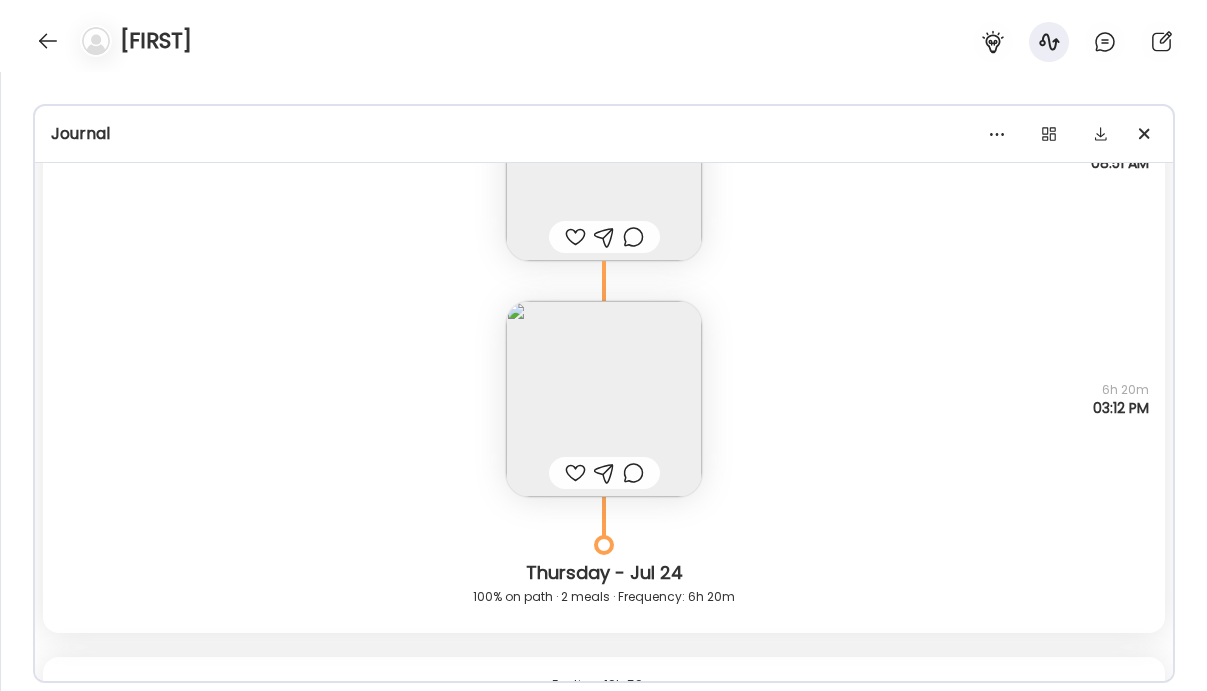 click at bounding box center (604, 399) 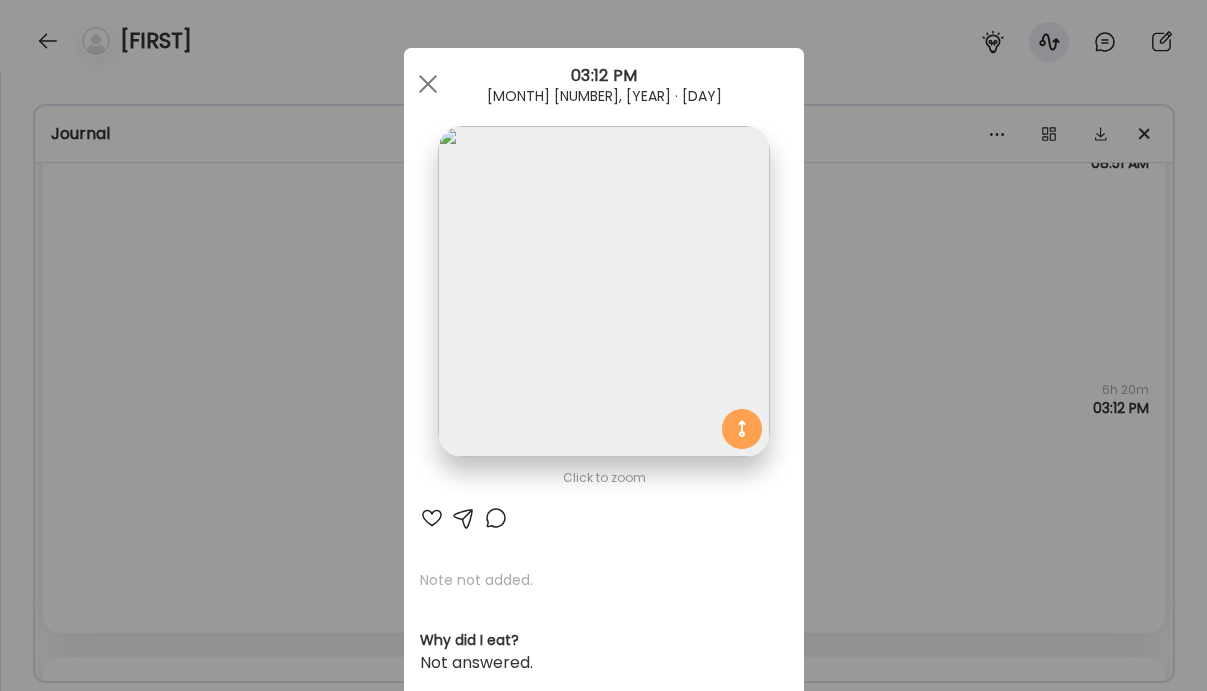 click on "Ate Coach Dashboard
Wahoo! It’s official
Take a moment to set up your Coach Profile to give your clients a smooth onboarding experience.
Skip Set up coach profile
Ate Coach Dashboard
1 Image 2 Message 3 Invite
Let’s get you quickly set up
Add a headshot or company logo for client recognition
Skip Next
Ate Coach Dashboard
1 Image 2 Message 3 Invite
Customize your welcome message
This page will be the first thing your clients will see. Add a welcome message to personalize their experience.
Header 32" at bounding box center [603, 345] 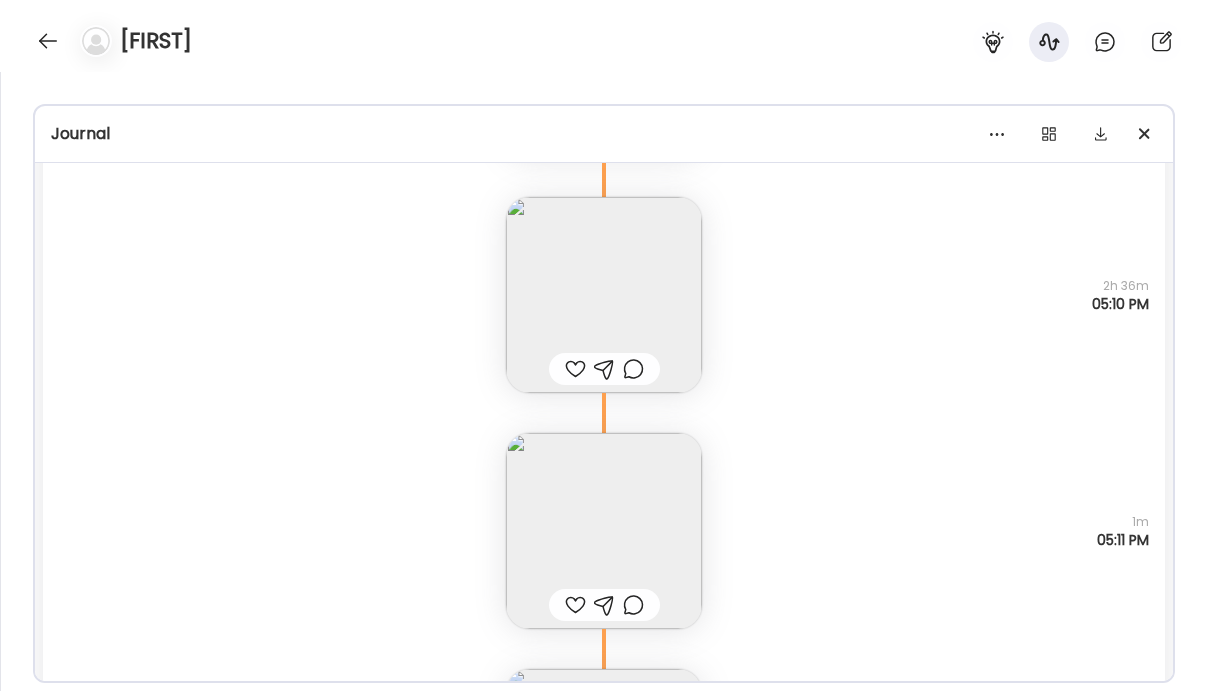 scroll, scrollTop: 22497, scrollLeft: 0, axis: vertical 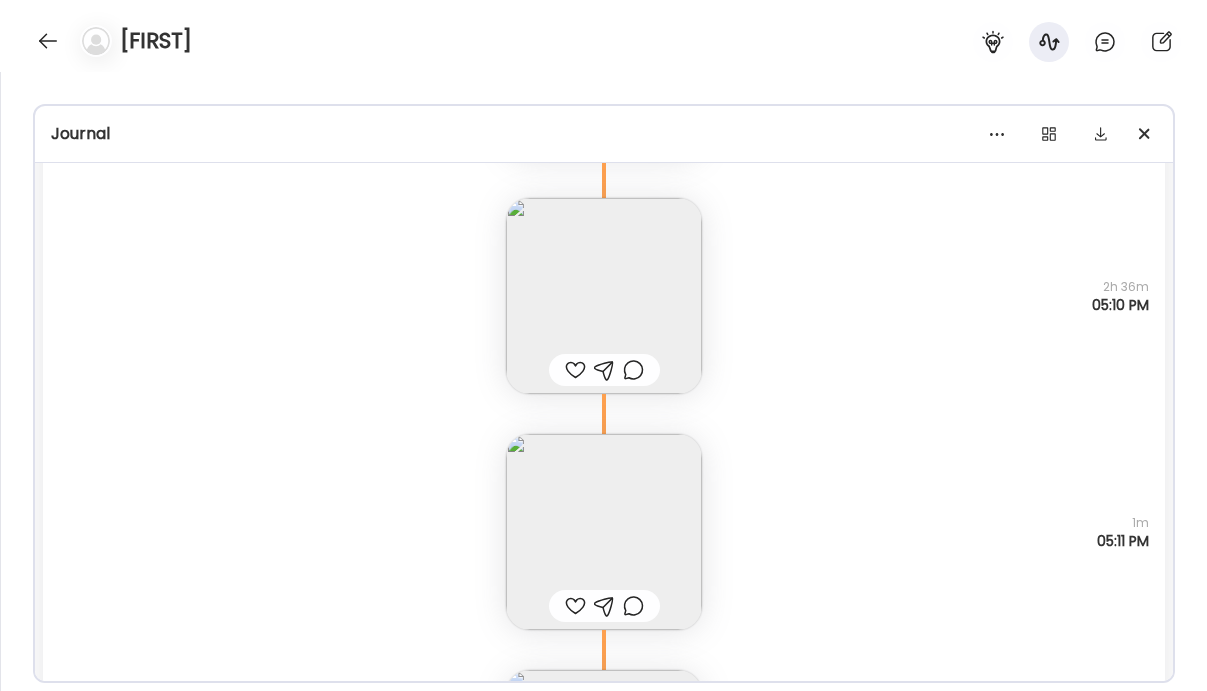 click at bounding box center (604, 296) 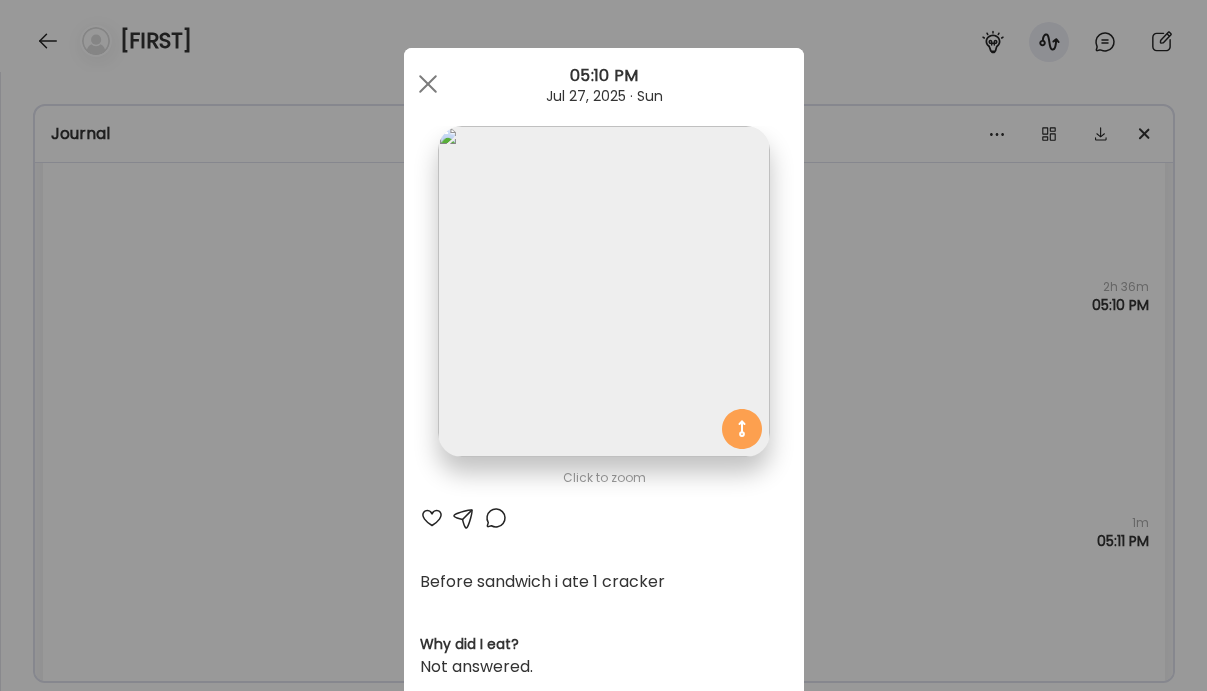 click on "Ate Coach Dashboard
Wahoo! It’s official
Take a moment to set up your Coach Profile to give your clients a smooth onboarding experience.
Skip Set up coach profile
Ate Coach Dashboard
1 Image 2 Message 3 Invite
Let’s get you quickly set up
Add a headshot or company logo for client recognition
Skip Next
Ate Coach Dashboard
1 Image 2 Message 3 Invite
Customize your welcome message
This page will be the first thing your clients will see. Add a welcome message to personalize their experience.
Header 32" at bounding box center [603, 345] 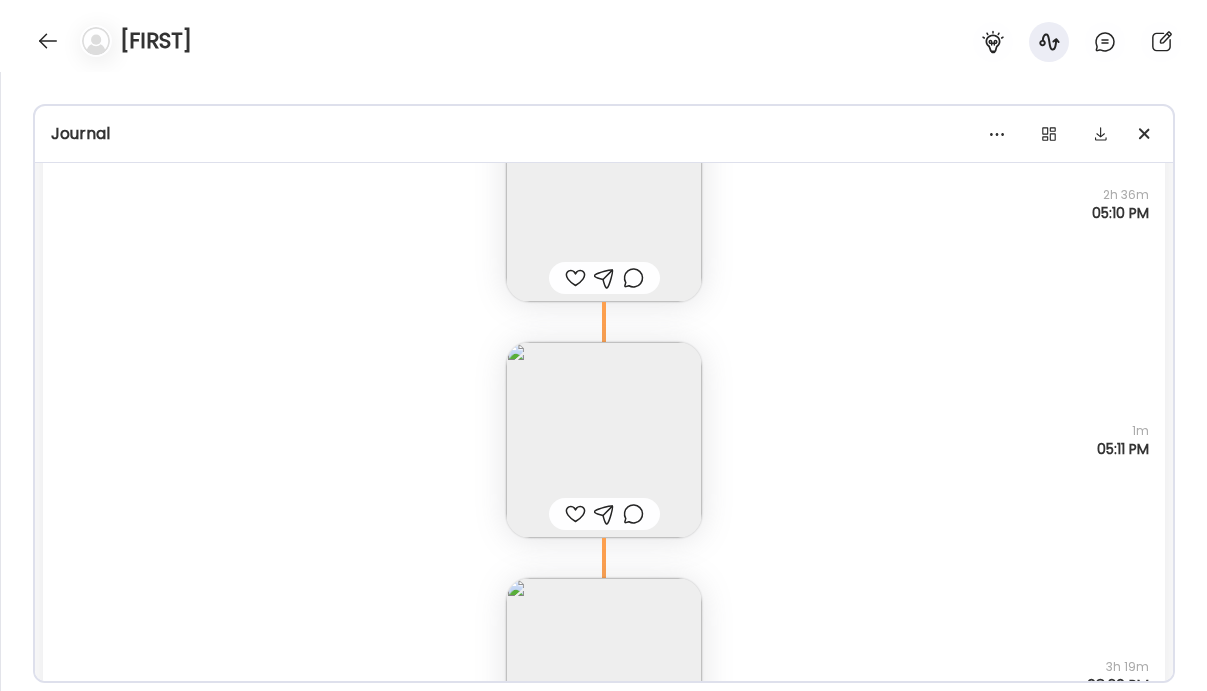 scroll, scrollTop: 22608, scrollLeft: 0, axis: vertical 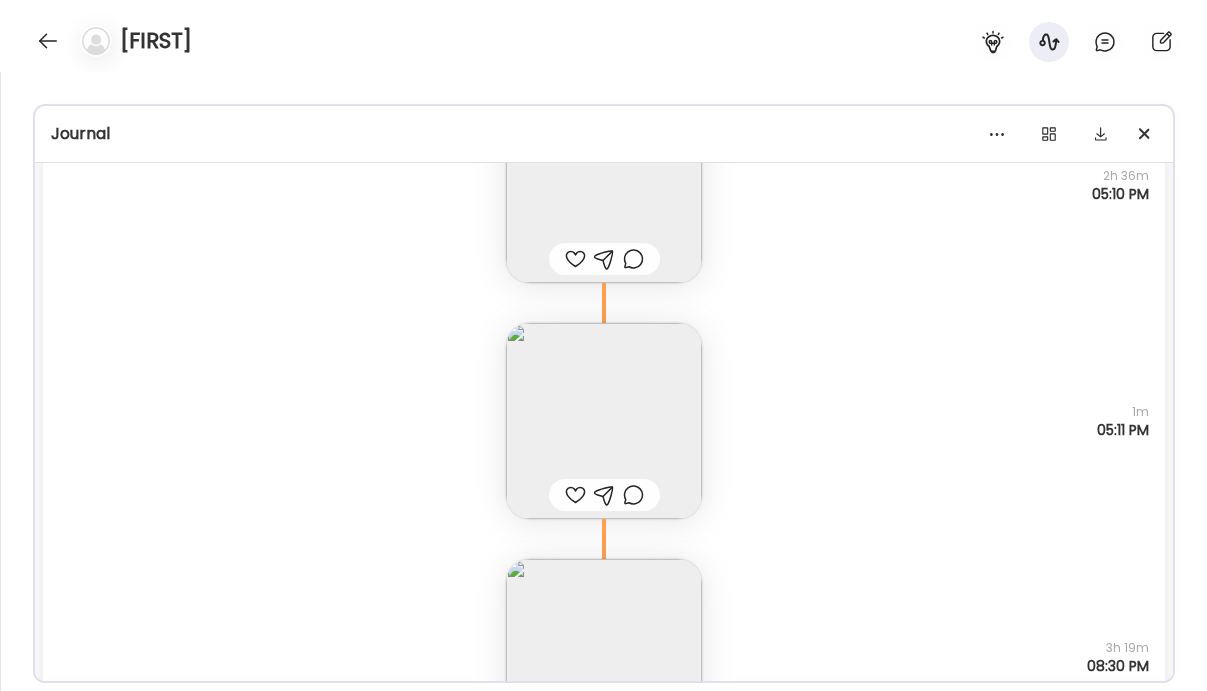 click at bounding box center (604, 421) 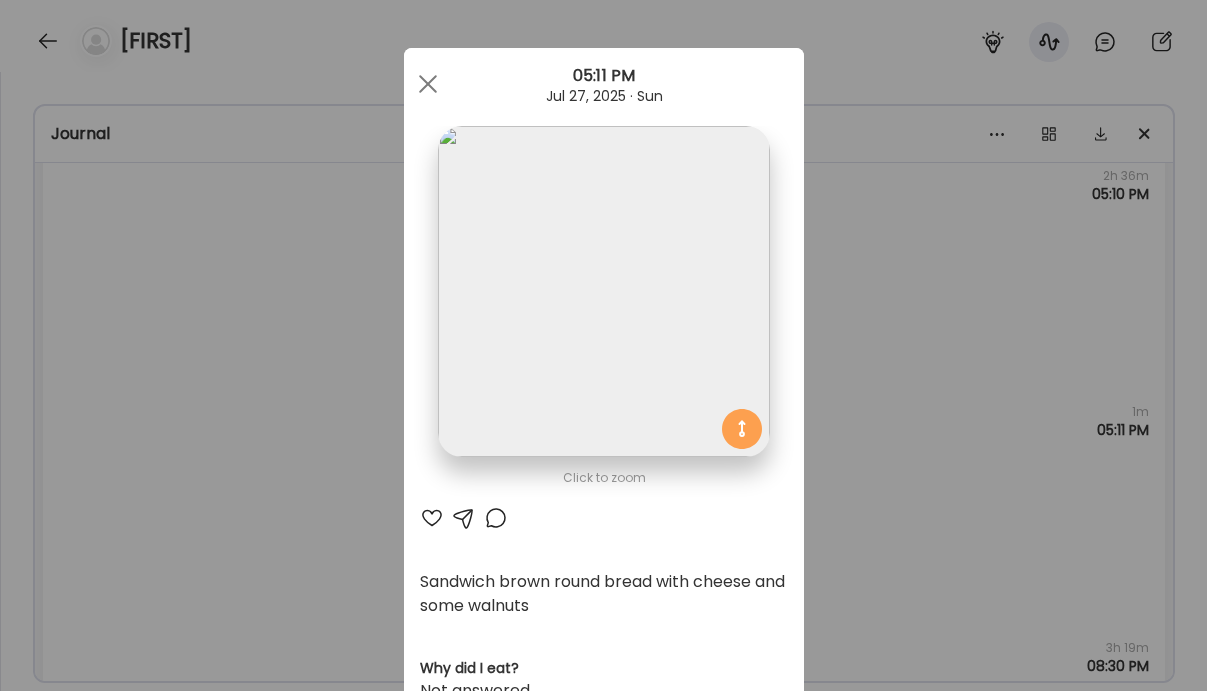 click on "Ate Coach Dashboard
Wahoo! It’s official
Take a moment to set up your Coach Profile to give your clients a smooth onboarding experience.
Skip Set up coach profile
Ate Coach Dashboard
1 Image 2 Message 3 Invite
Let’s get you quickly set up
Add a headshot or company logo for client recognition
Skip Next
Ate Coach Dashboard
1 Image 2 Message 3 Invite
Customize your welcome message
This page will be the first thing your clients will see. Add a welcome message to personalize their experience.
Header 32" at bounding box center (603, 345) 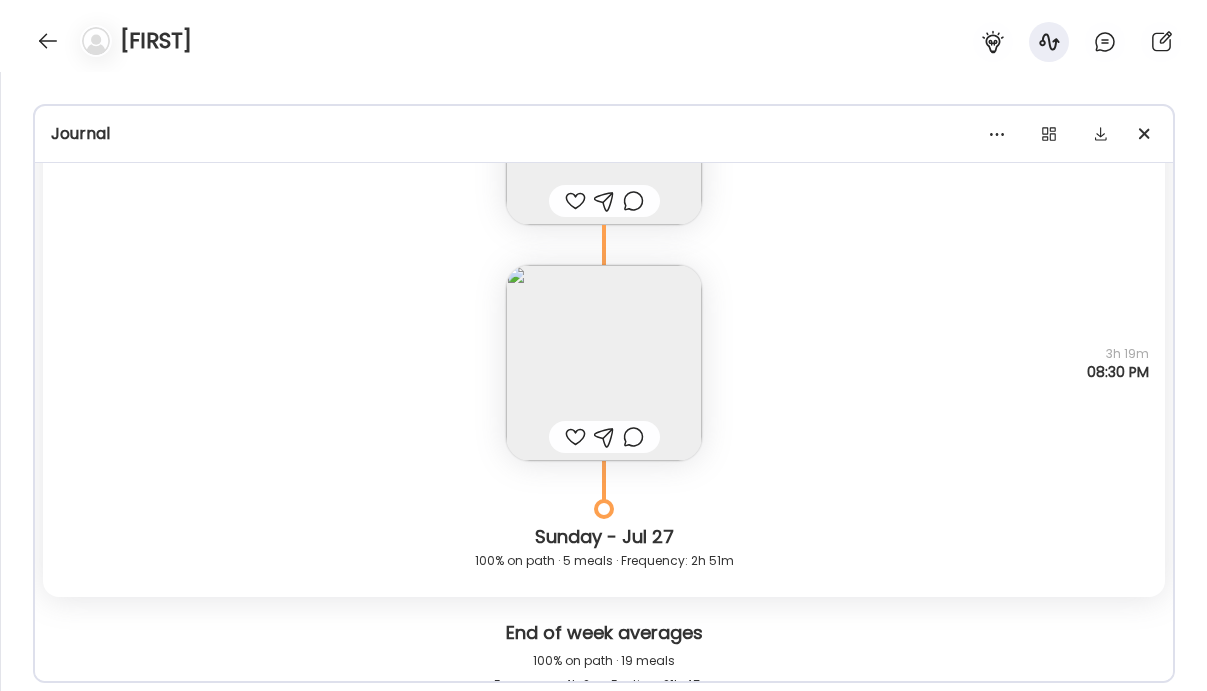 scroll, scrollTop: 22904, scrollLeft: 0, axis: vertical 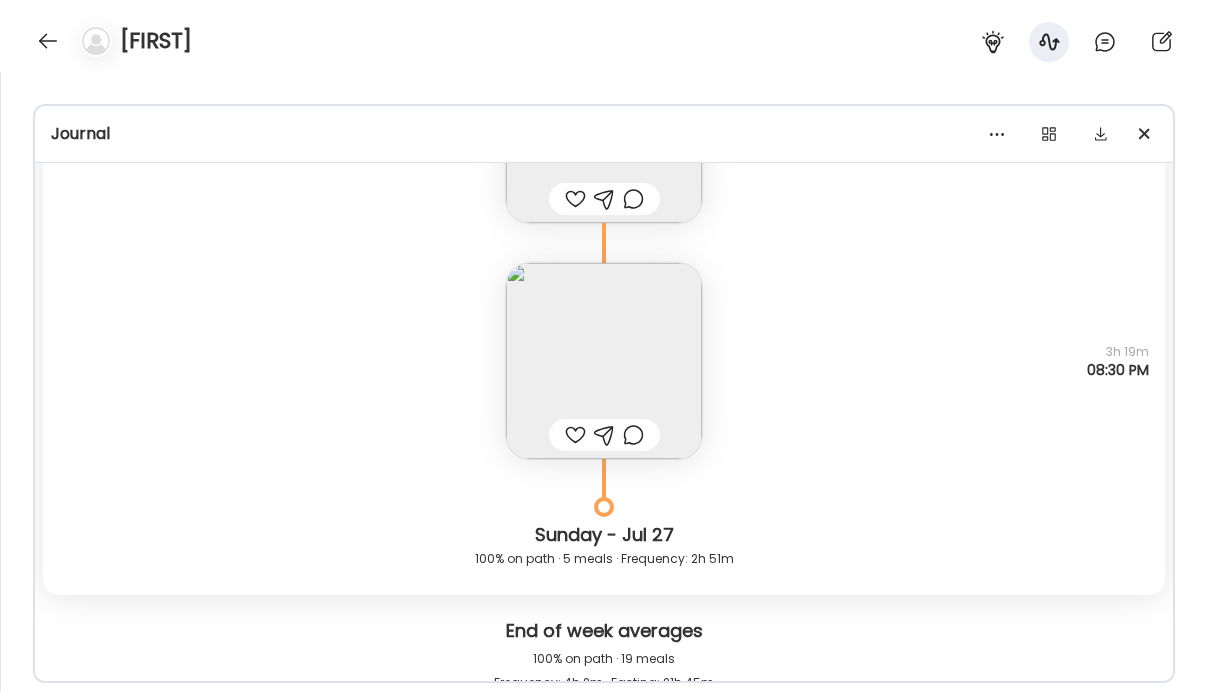 click at bounding box center (604, 361) 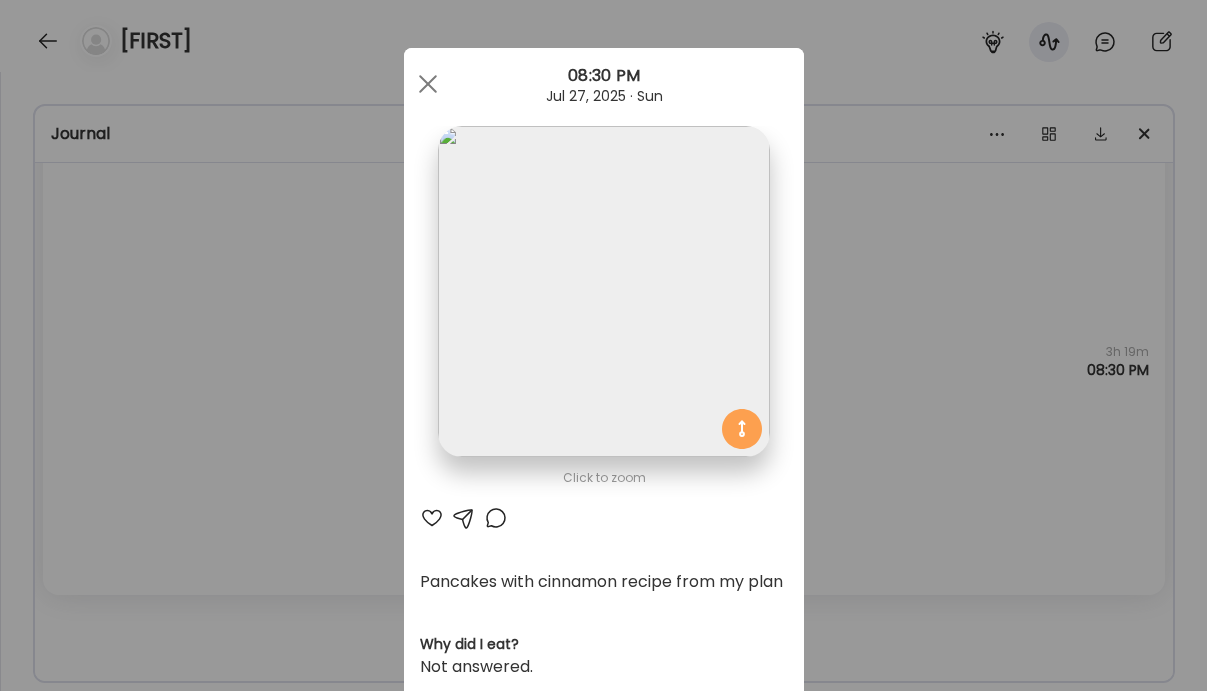 click on "Ate Coach Dashboard
Wahoo! It’s official
Take a moment to set up your Coach Profile to give your clients a smooth onboarding experience.
Skip Set up coach profile
Ate Coach Dashboard
1 Image 2 Message 3 Invite
Let’s get you quickly set up
Add a headshot or company logo for client recognition
Skip Next
Ate Coach Dashboard
1 Image 2 Message 3 Invite
Customize your welcome message
This page will be the first thing your clients will see. Add a welcome message to personalize their experience.
Header 32" at bounding box center [603, 345] 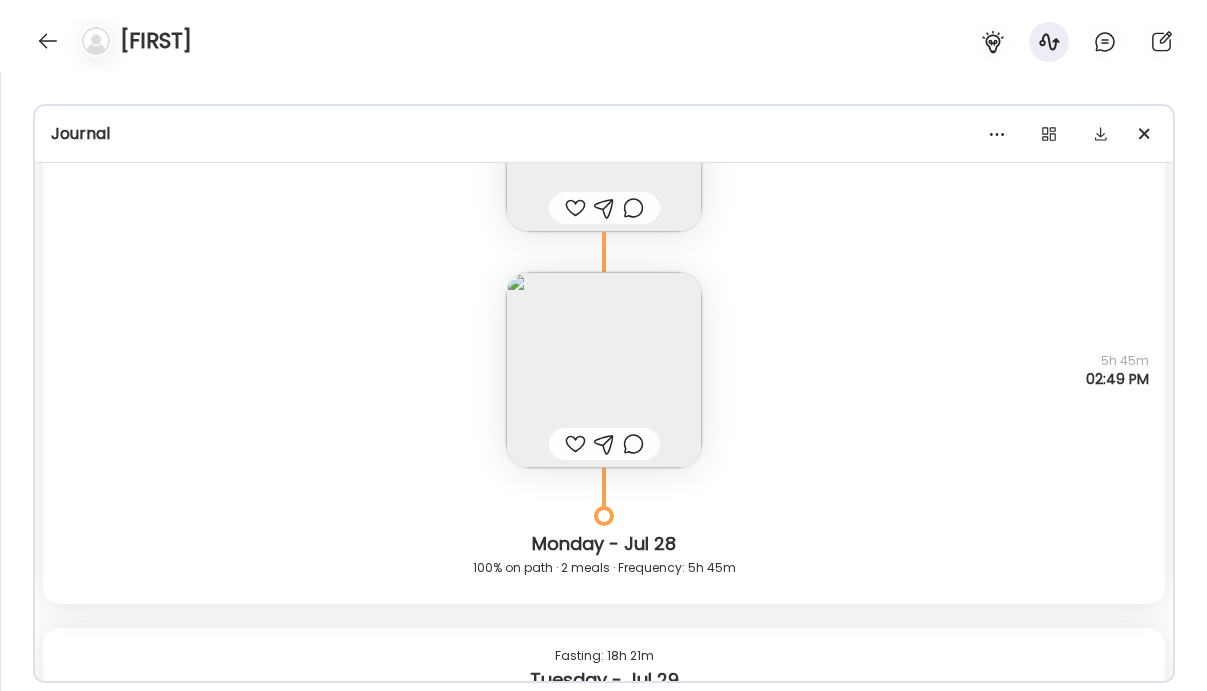 scroll, scrollTop: 23752, scrollLeft: 0, axis: vertical 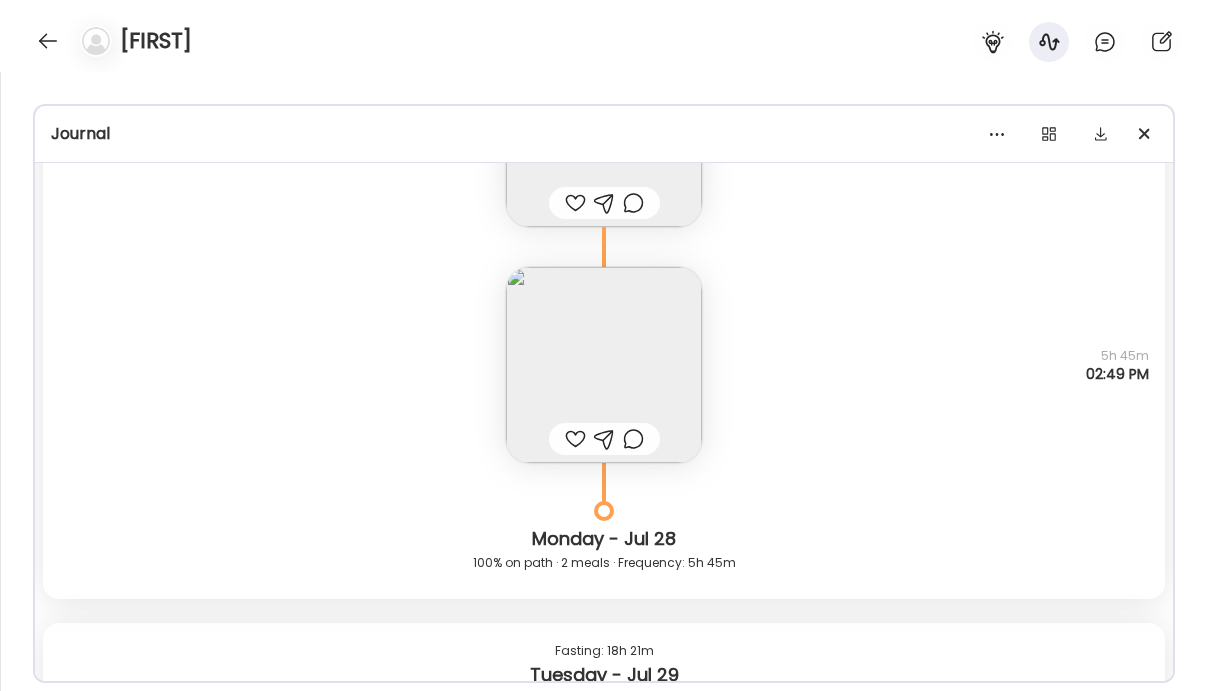 click at bounding box center [604, 365] 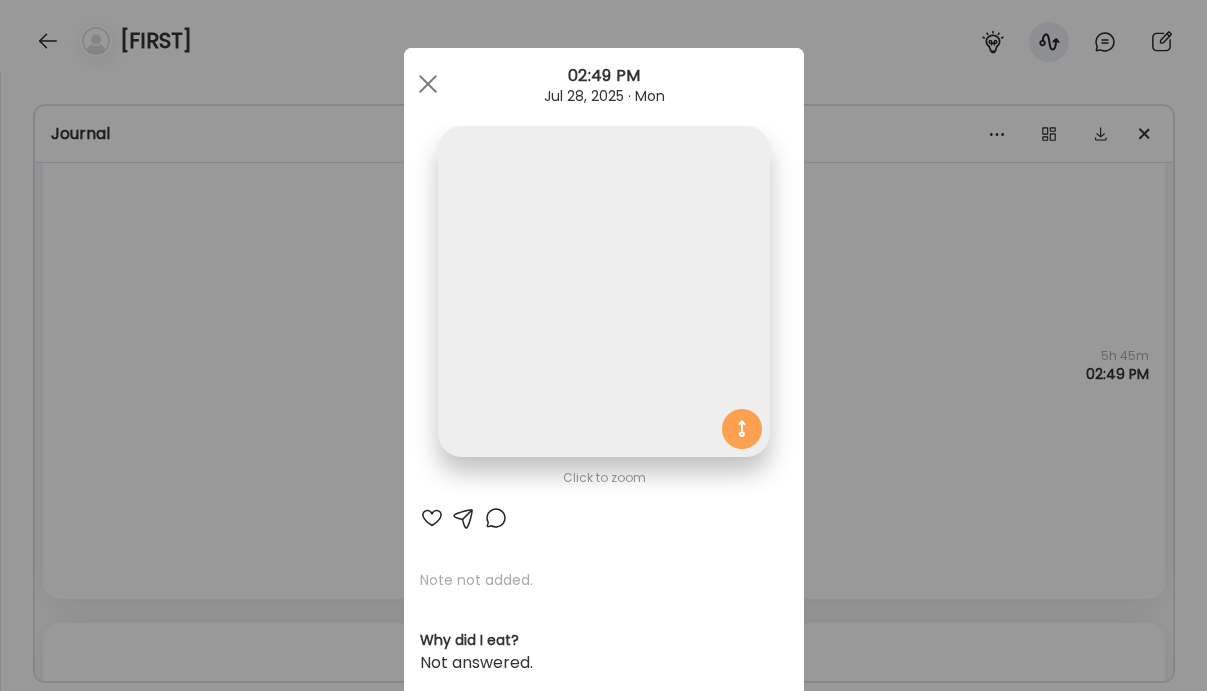click on "Ate Coach Dashboard
Wahoo! It’s official
Take a moment to set up your Coach Profile to give your clients a smooth onboarding experience.
Skip Set up coach profile
Ate Coach Dashboard
1 Image 2 Message 3 Invite
Let’s get you quickly set up
Add a headshot or company logo for client recognition
Skip Next
Ate Coach Dashboard
1 Image 2 Message 3 Invite
Customize your welcome message
This page will be the first thing your clients will see. Add a welcome message to personalize their experience.
Header 32" at bounding box center (603, 345) 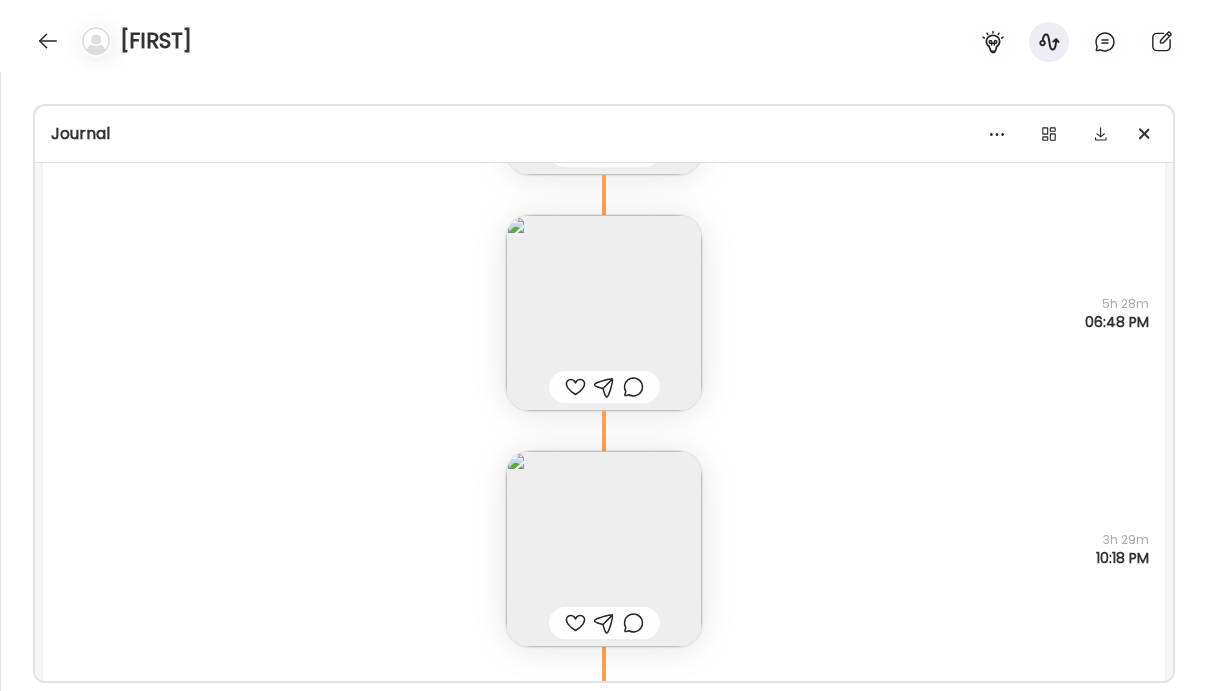 scroll, scrollTop: 25738, scrollLeft: 0, axis: vertical 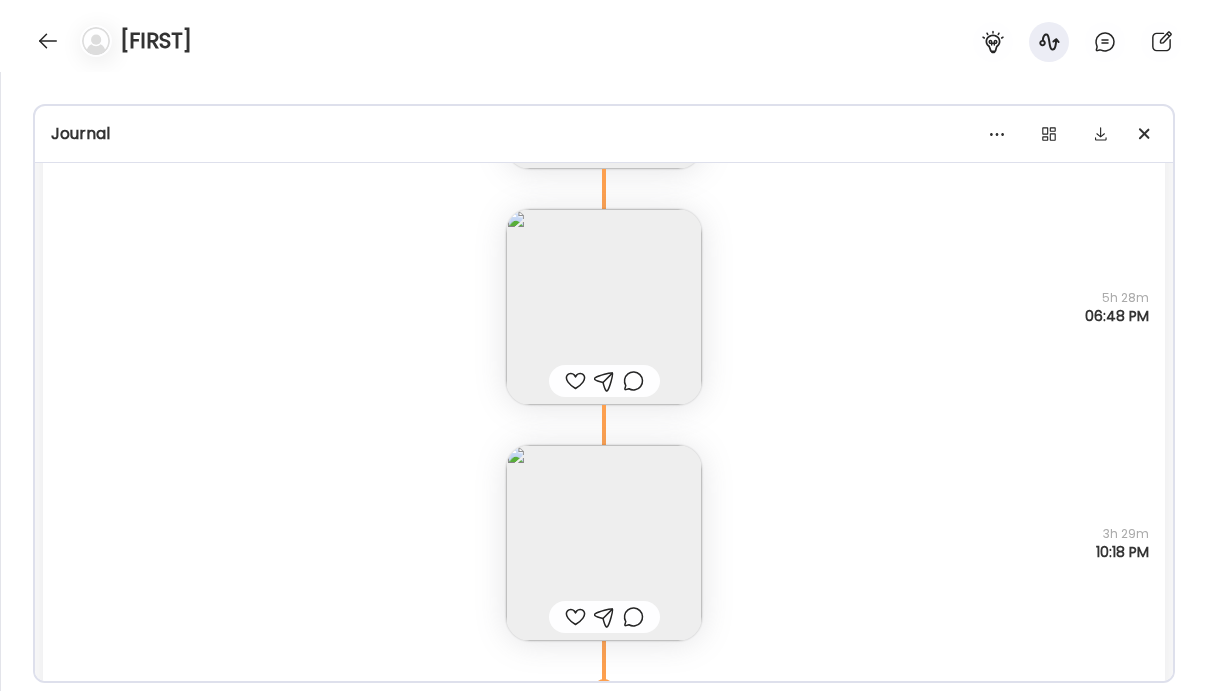 click at bounding box center (604, 307) 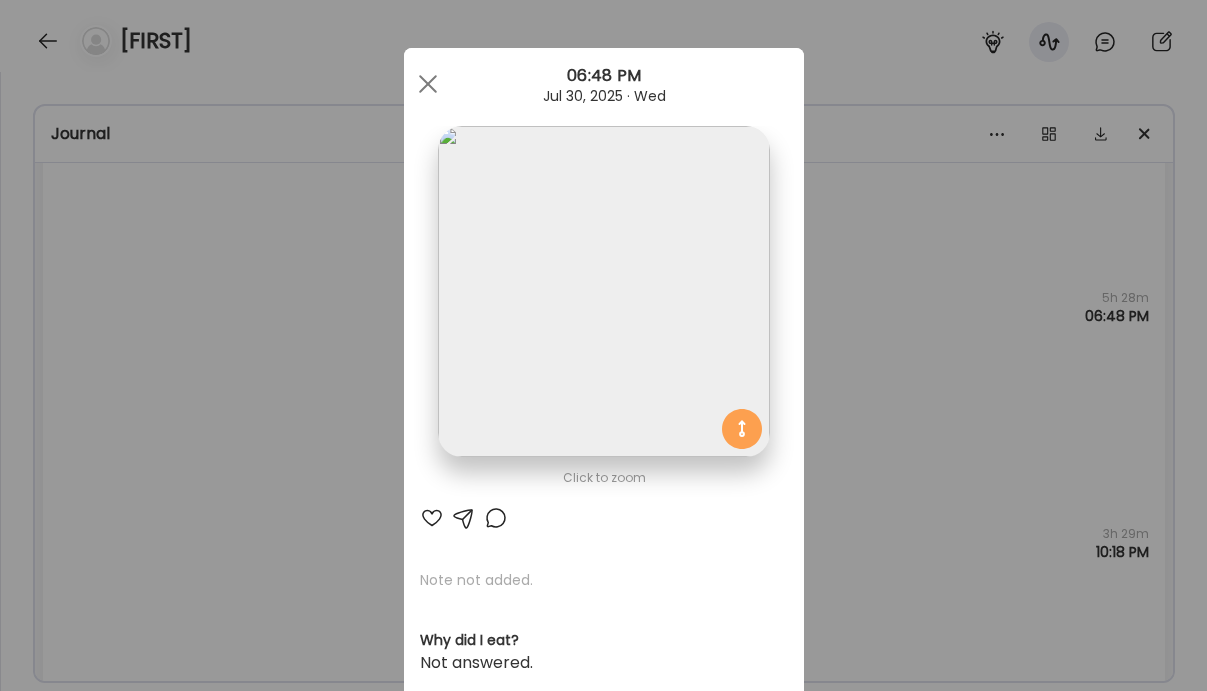 click on "Ate Coach Dashboard
Wahoo! It’s official
Take a moment to set up your Coach Profile to give your clients a smooth onboarding experience.
Skip Set up coach profile
Ate Coach Dashboard
1 Image 2 Message 3 Invite
Let’s get you quickly set up
Add a headshot or company logo for client recognition
Skip Next
Ate Coach Dashboard
1 Image 2 Message 3 Invite
Customize your welcome message
This page will be the first thing your clients will see. Add a welcome message to personalize their experience.
Header 32" at bounding box center (603, 345) 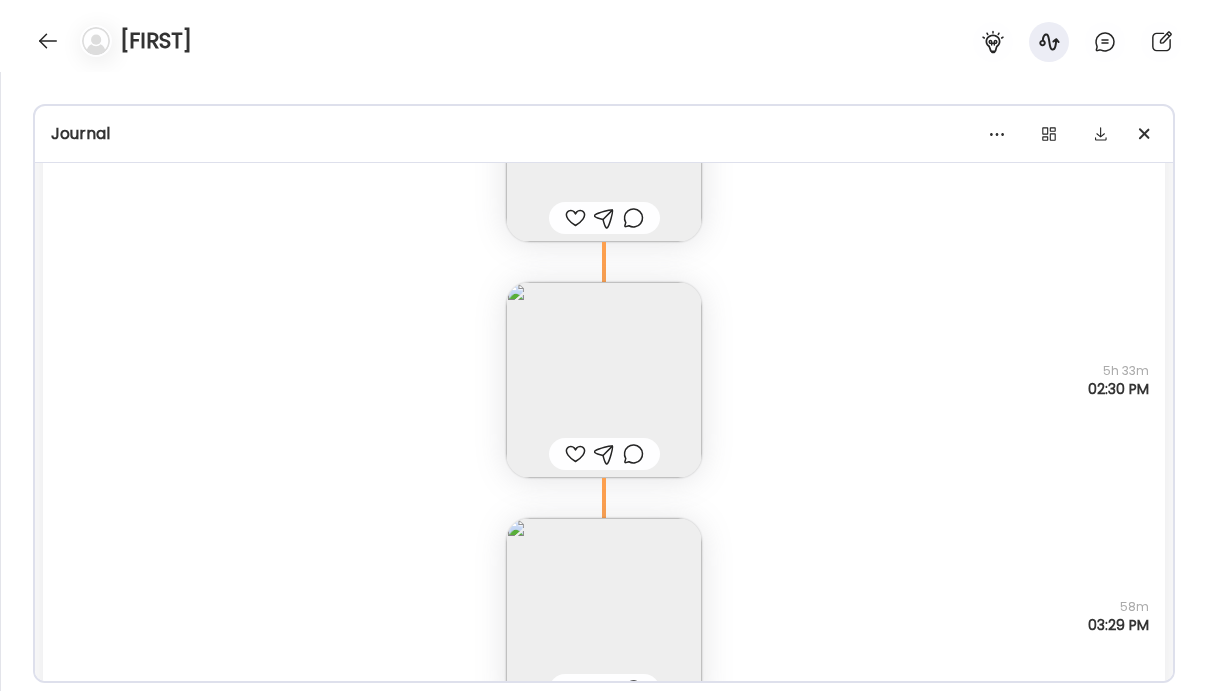 scroll, scrollTop: 26633, scrollLeft: 0, axis: vertical 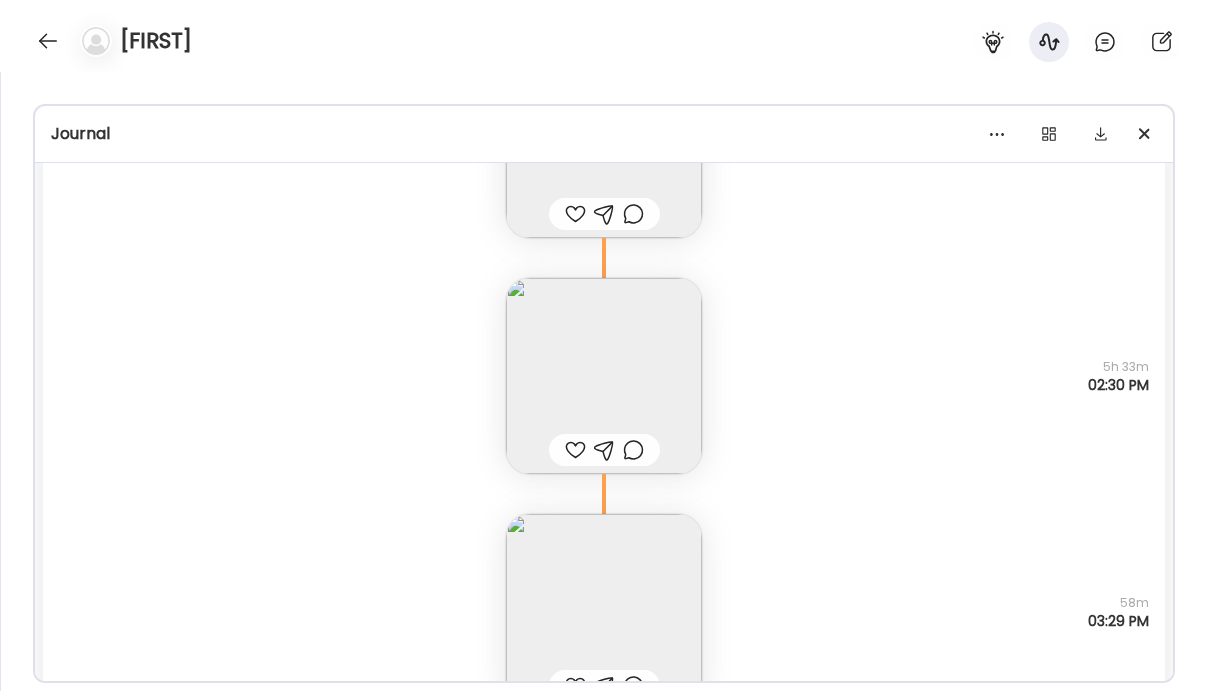 click at bounding box center [604, 376] 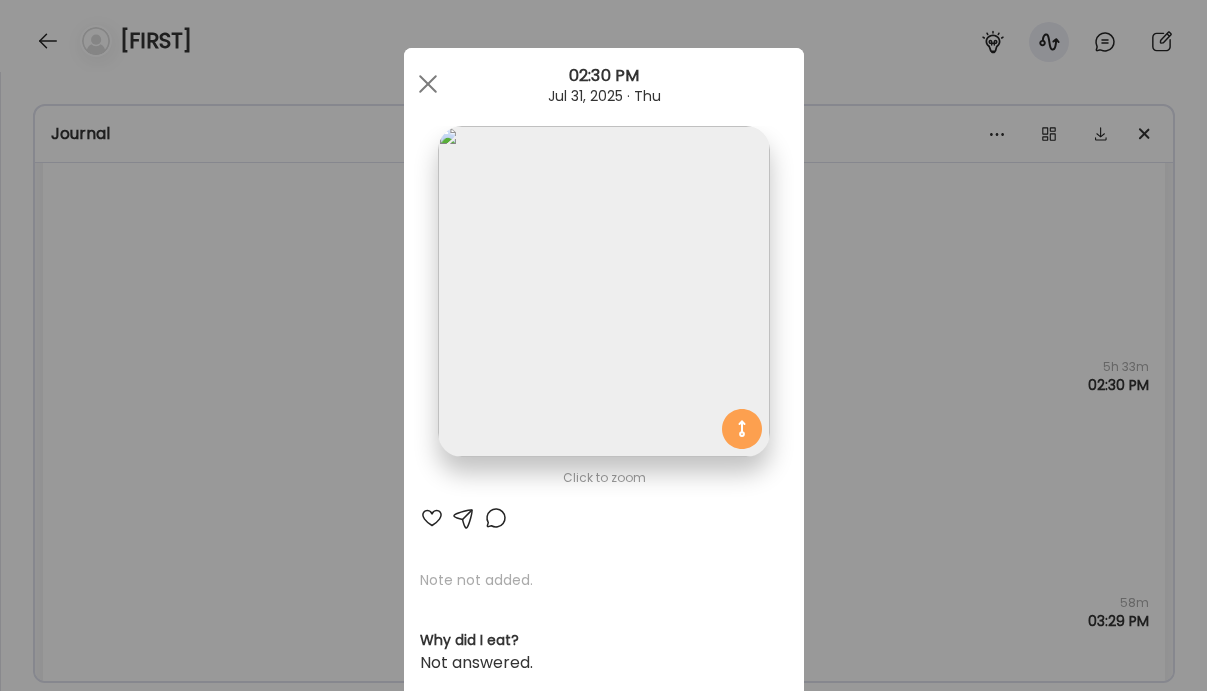 click on "Ate Coach Dashboard
Wahoo! It’s official
Take a moment to set up your Coach Profile to give your clients a smooth onboarding experience.
Skip Set up coach profile
Ate Coach Dashboard
1 Image 2 Message 3 Invite
Let’s get you quickly set up
Add a headshot or company logo for client recognition
Skip Next
Ate Coach Dashboard
1 Image 2 Message 3 Invite
Customize your welcome message
This page will be the first thing your clients will see. Add a welcome message to personalize their experience.
Header 32" at bounding box center [603, 345] 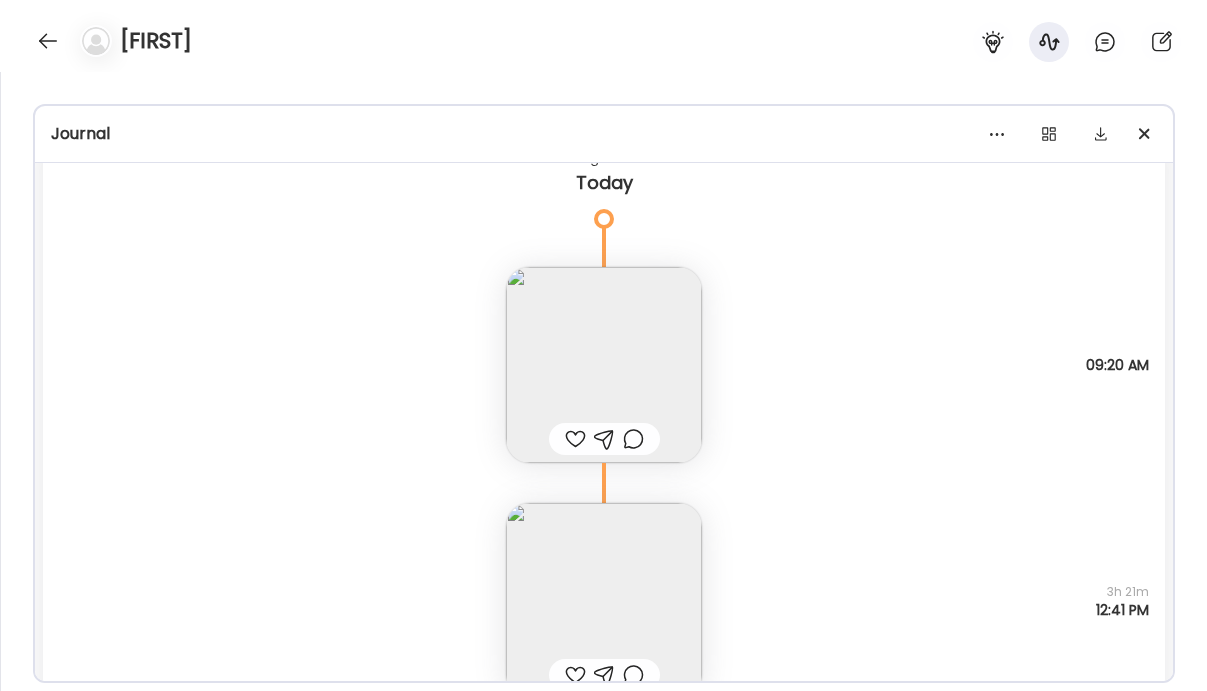 scroll, scrollTop: 30208, scrollLeft: 0, axis: vertical 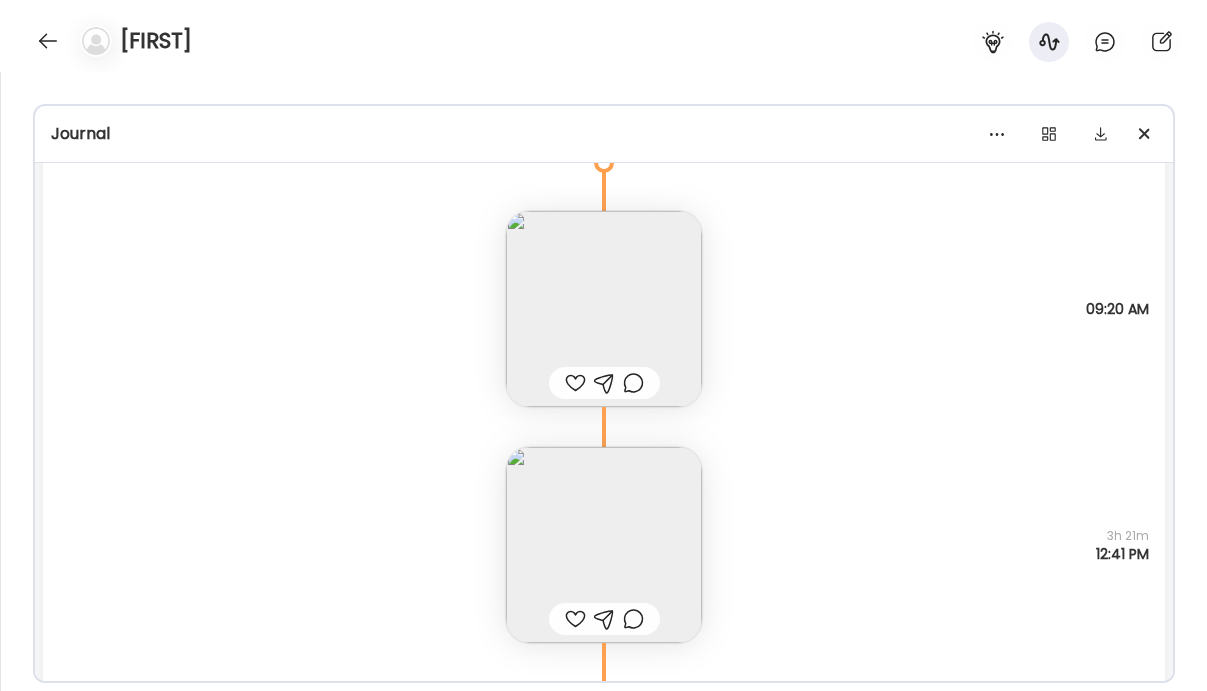 click at bounding box center [604, 309] 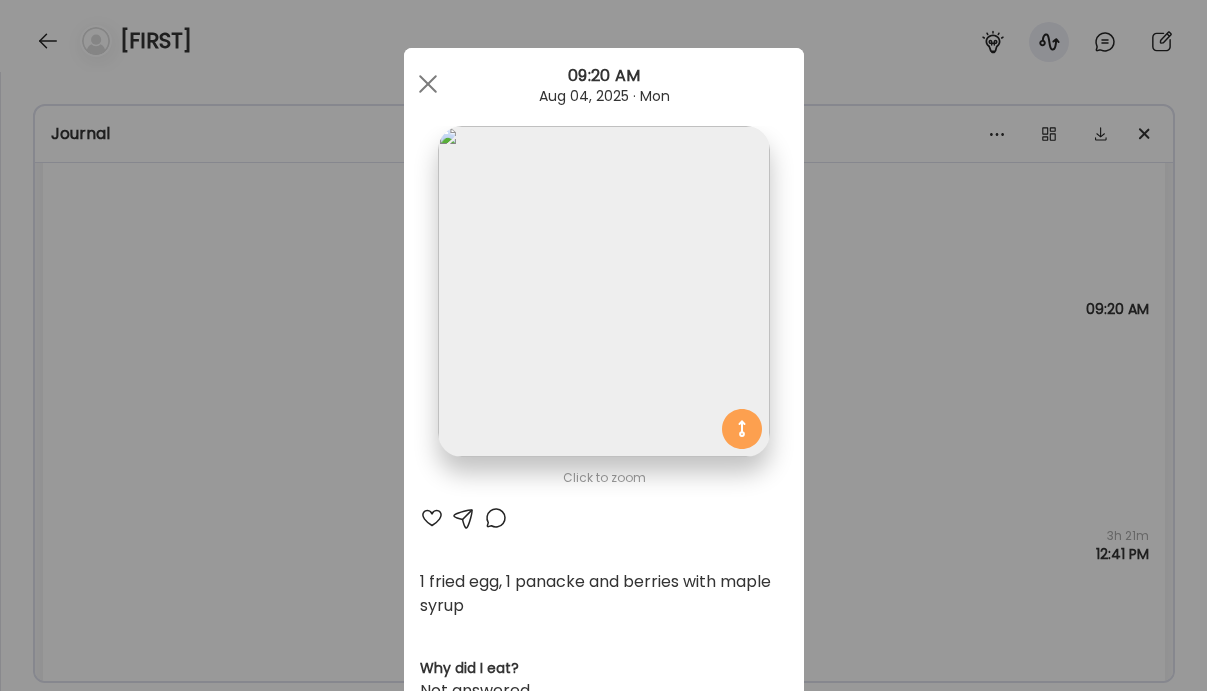 click on "Ate Coach Dashboard
Wahoo! It’s official
Take a moment to set up your Coach Profile to give your clients a smooth onboarding experience.
Skip Set up coach profile
Ate Coach Dashboard
1 Image 2 Message 3 Invite
Let’s get you quickly set up
Add a headshot or company logo for client recognition
Skip Next
Ate Coach Dashboard
1 Image 2 Message 3 Invite
Customize your welcome message
This page will be the first thing your clients will see. Add a welcome message to personalize their experience.
Header 32" at bounding box center [603, 345] 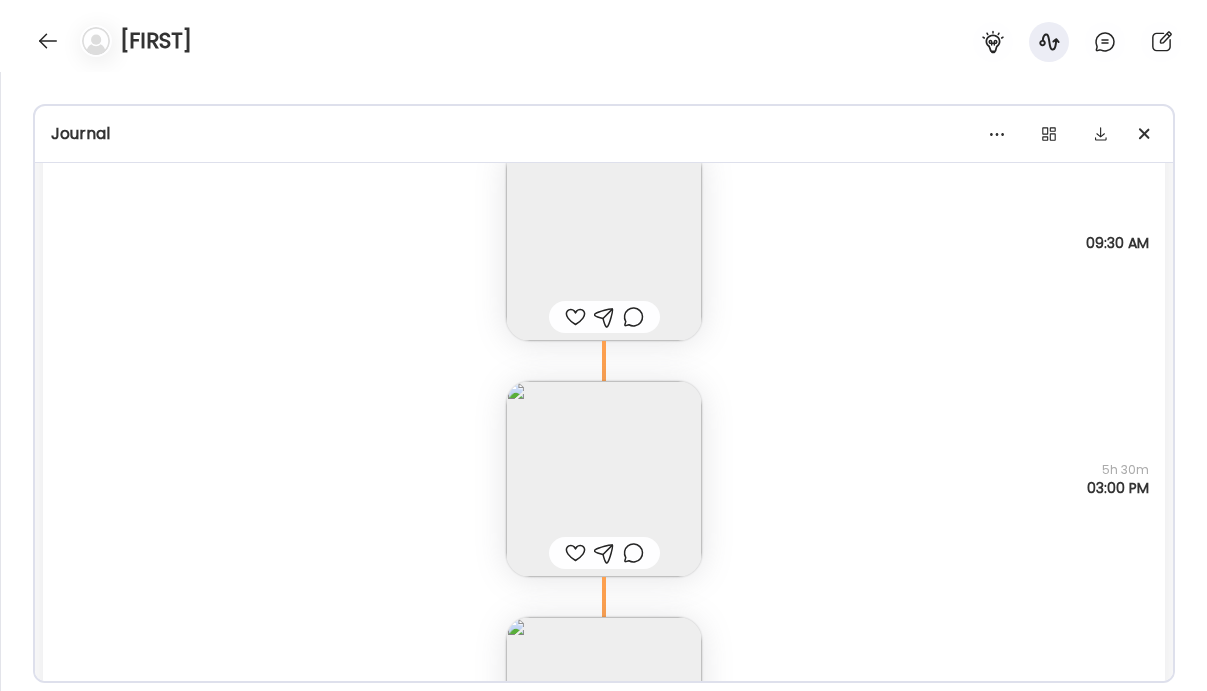 scroll, scrollTop: 29189, scrollLeft: 0, axis: vertical 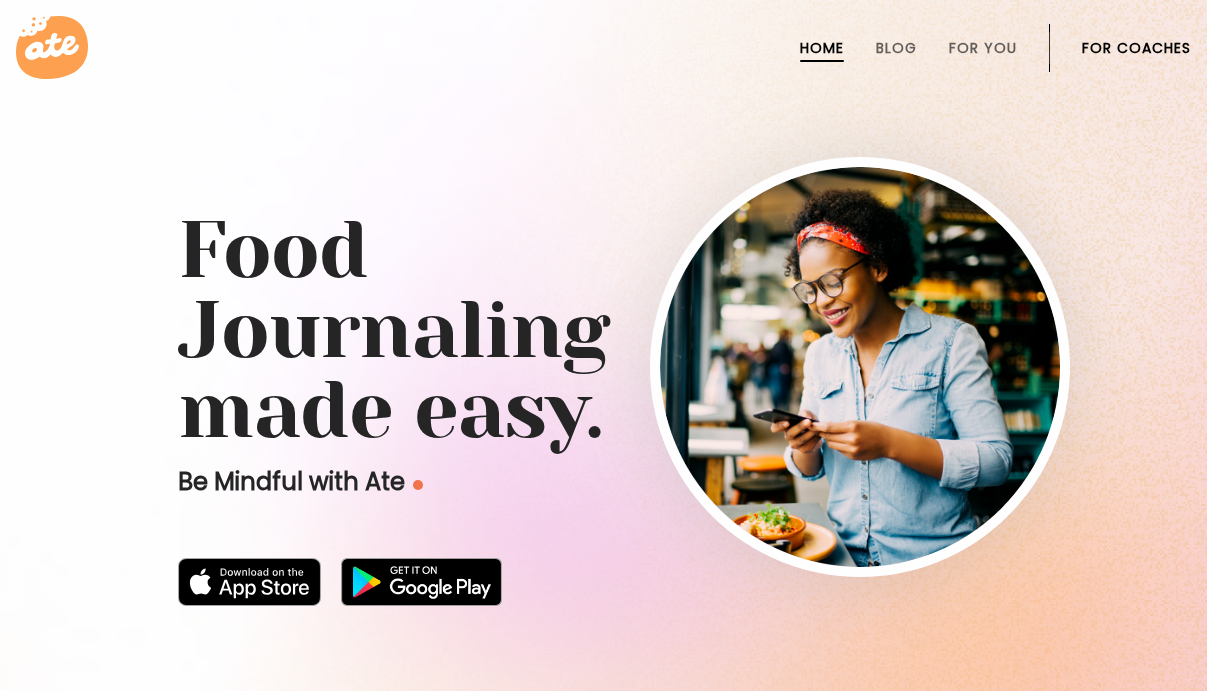 click on "For Coaches" at bounding box center (1136, 48) 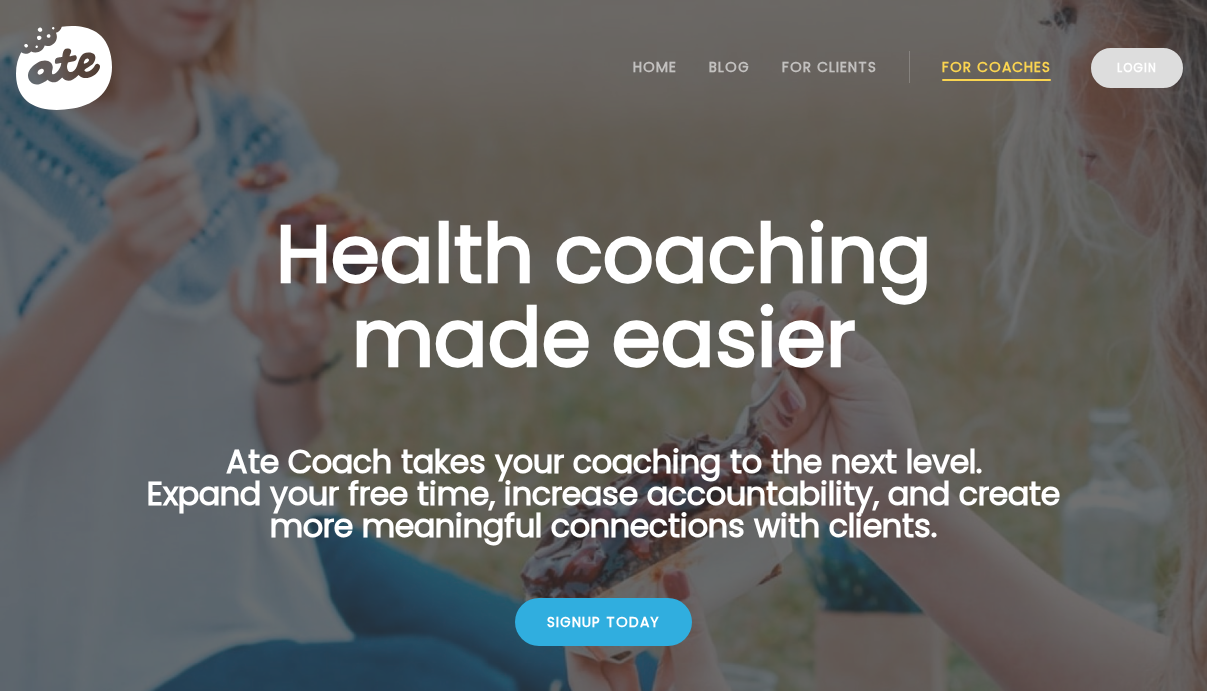 scroll, scrollTop: 0, scrollLeft: 0, axis: both 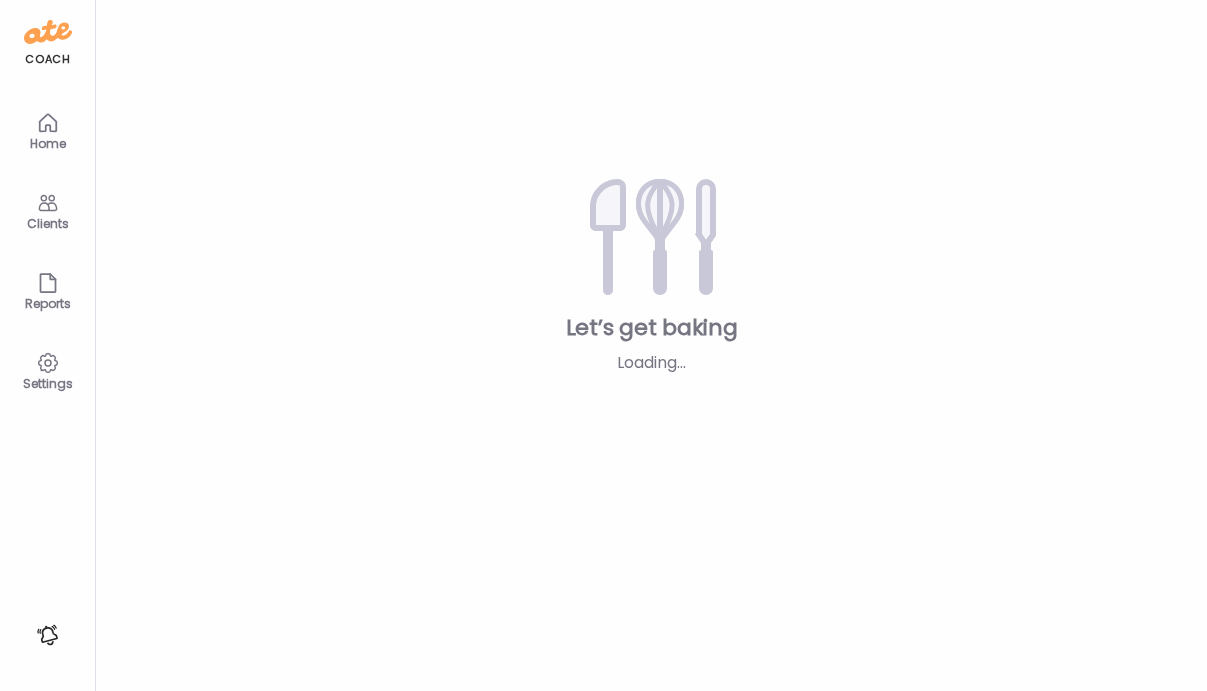 type on "*****" 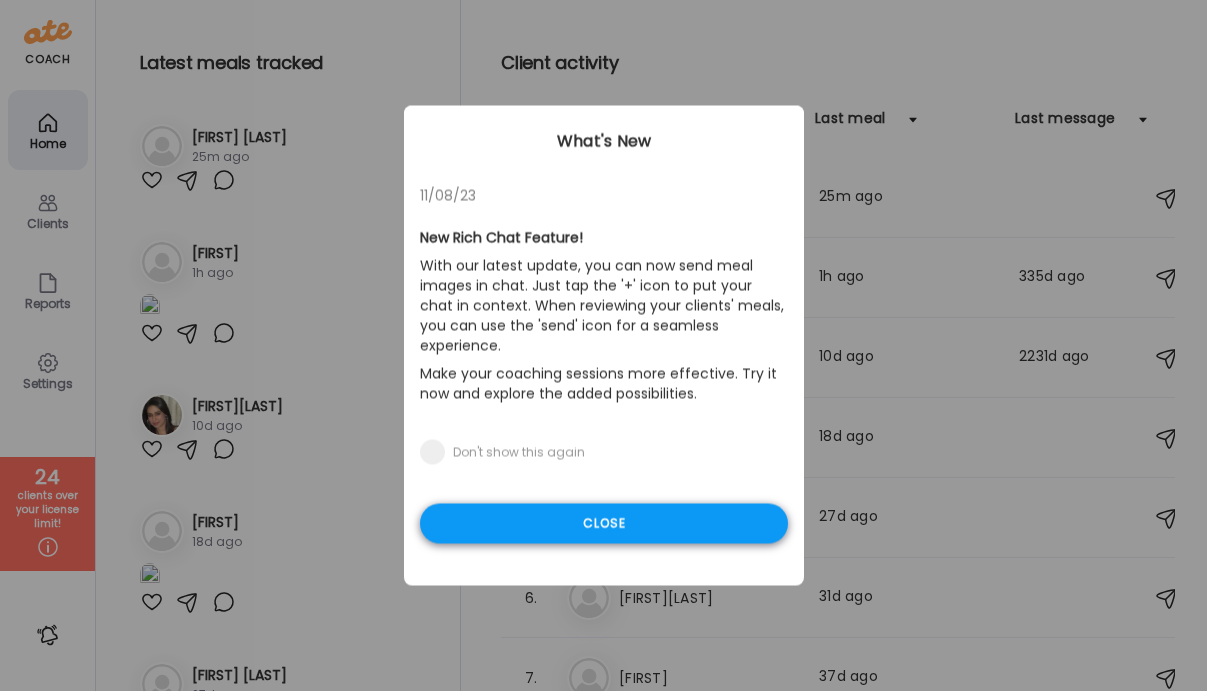 type on "**********" 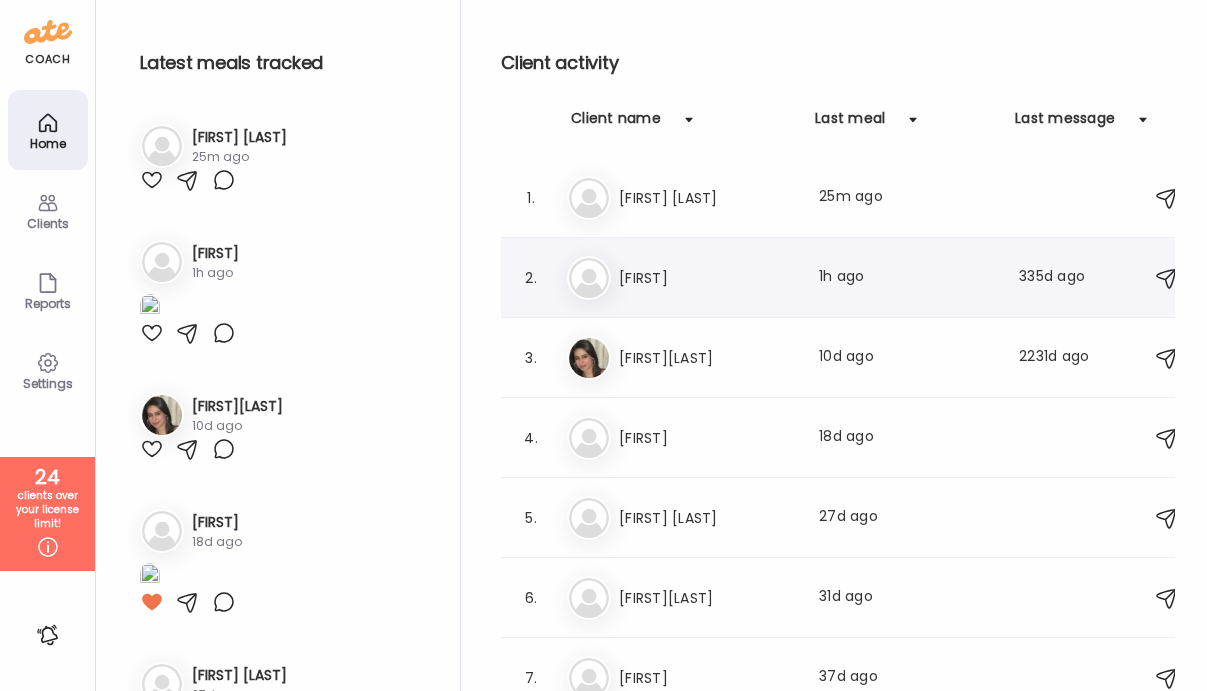 click on "[FIRST]" at bounding box center [707, 278] 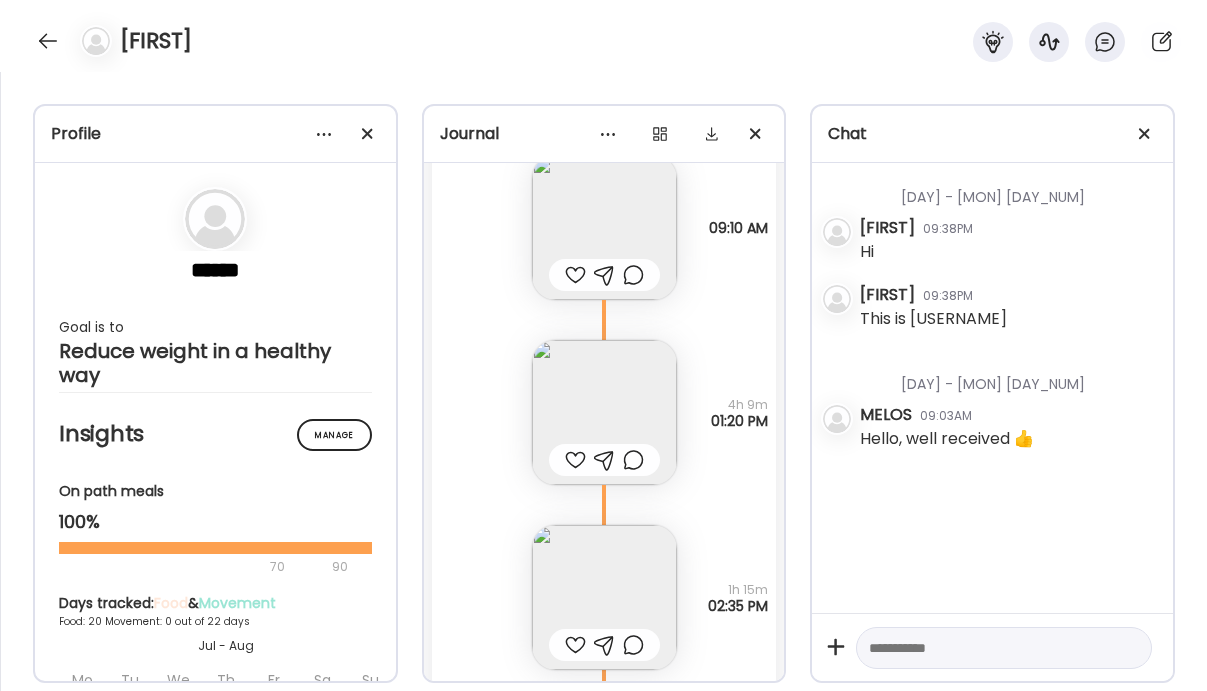 scroll, scrollTop: 20732, scrollLeft: 0, axis: vertical 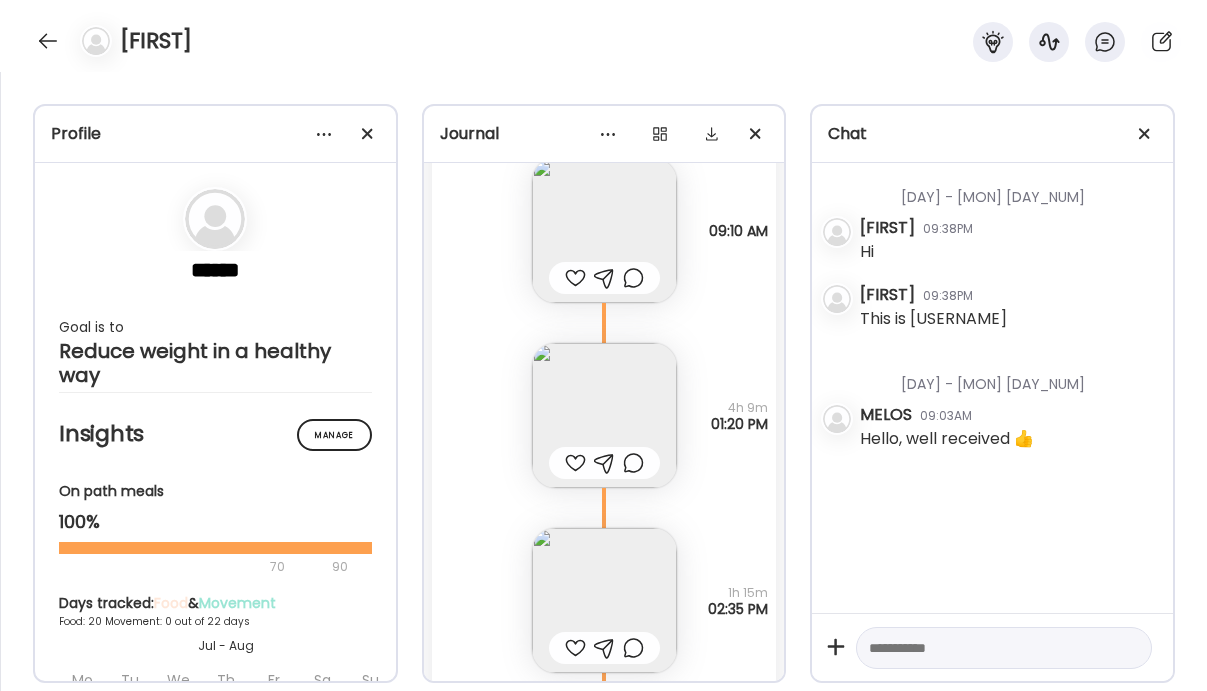click at bounding box center (604, 230) 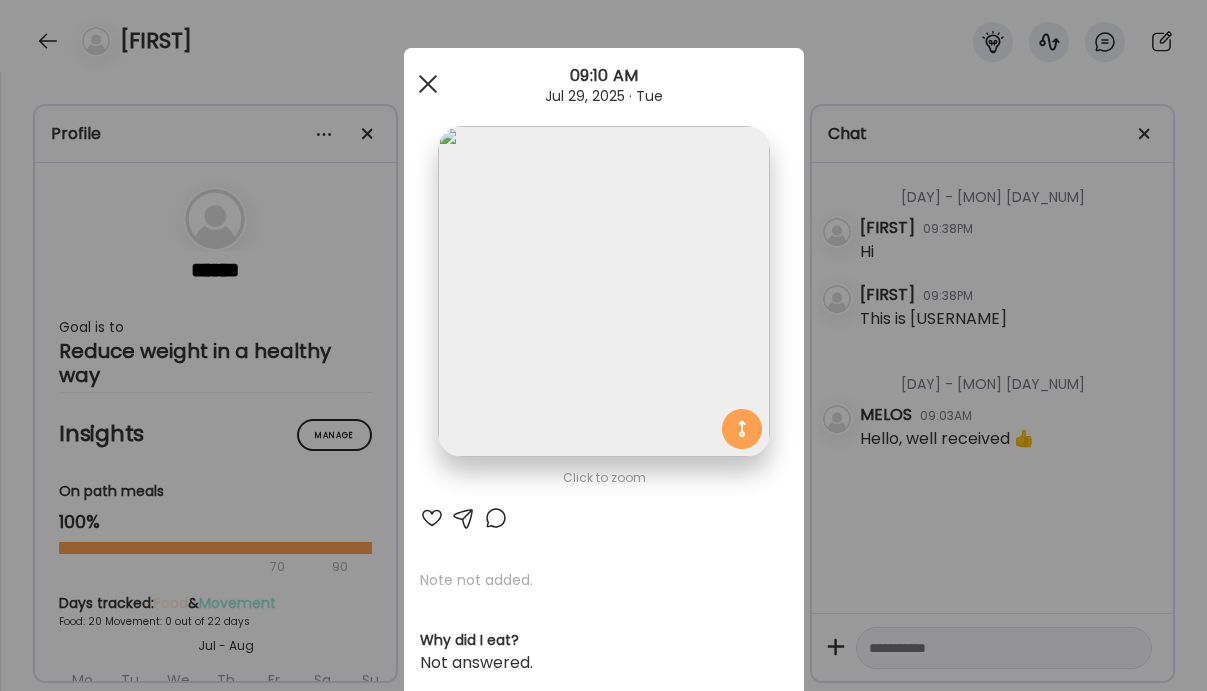 click at bounding box center [428, 84] 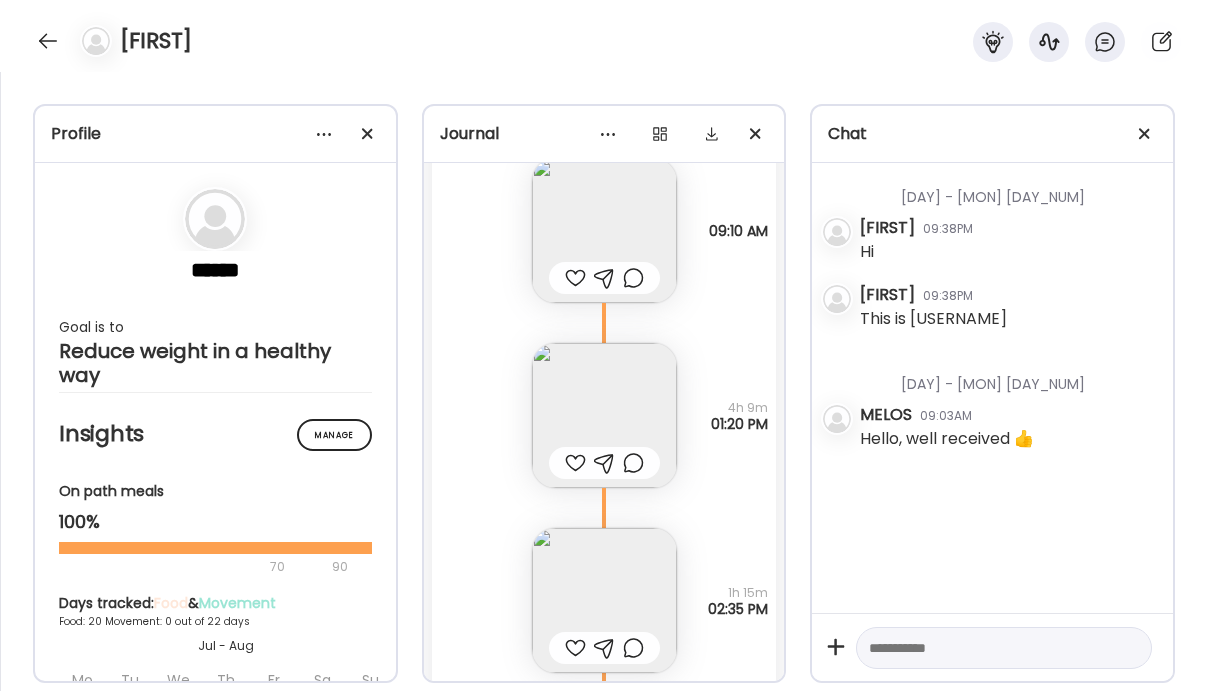 click on "Note not added Questions not answered [DURATION] [HH]:[MM] [AMPM]" at bounding box center [604, 580] 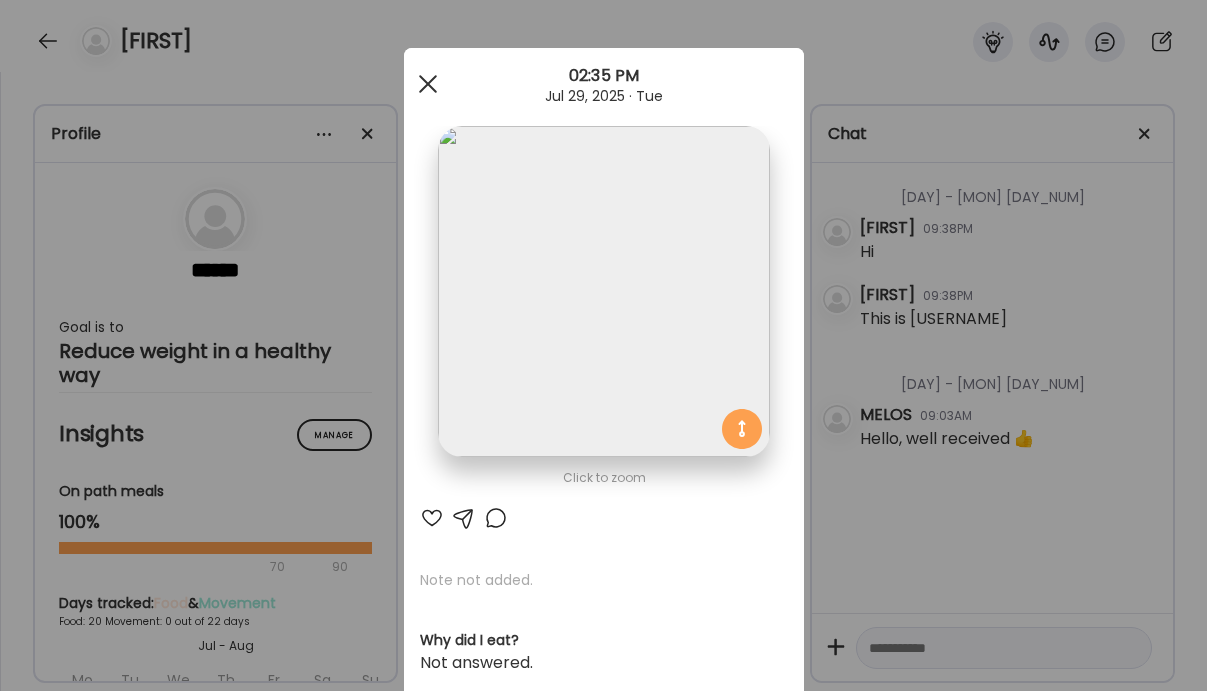 click at bounding box center [428, 84] 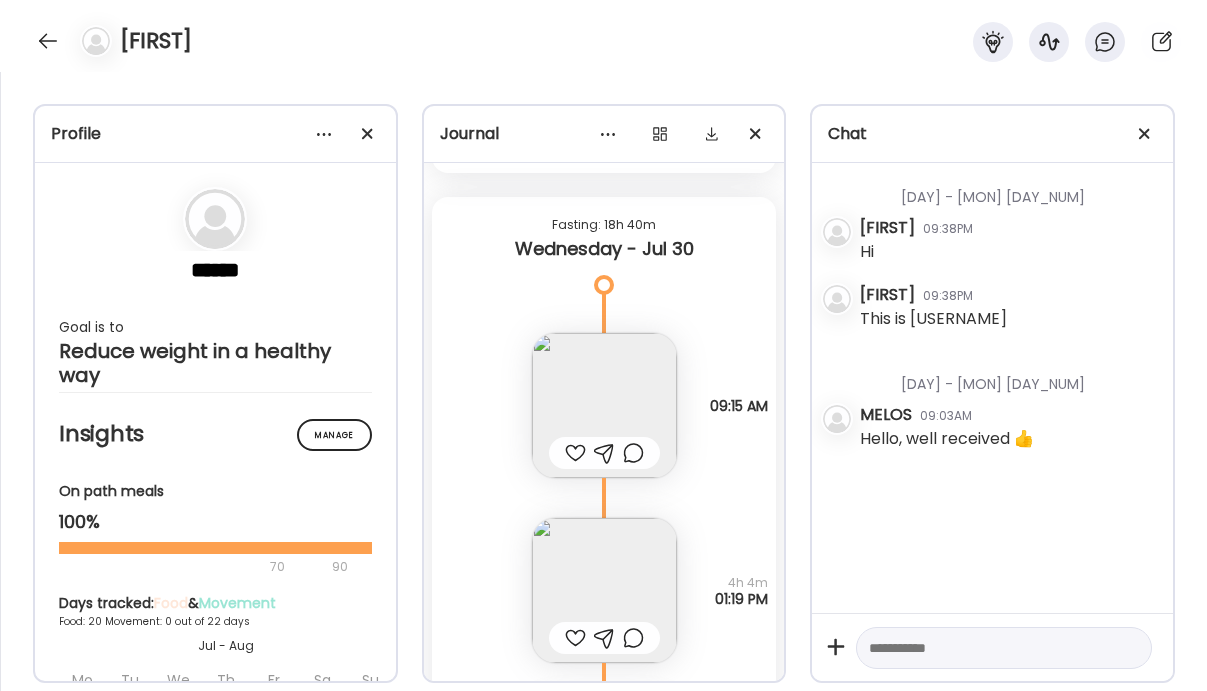 scroll, scrollTop: 21370, scrollLeft: 0, axis: vertical 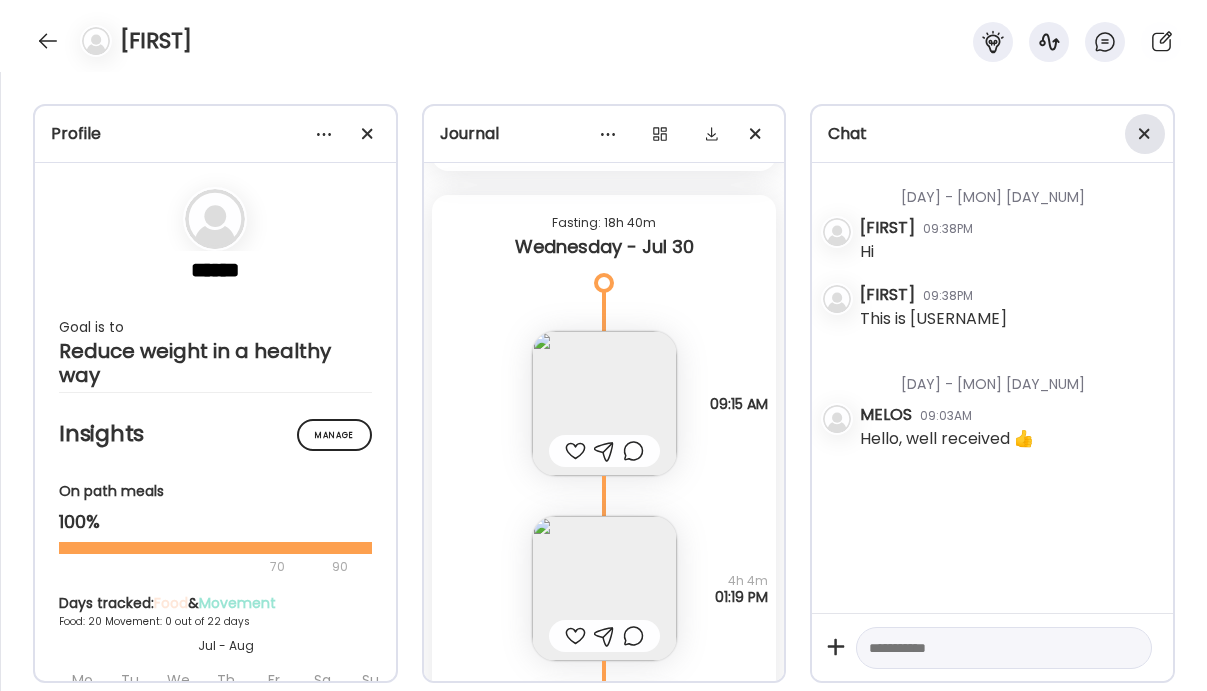 click at bounding box center (1144, 133) 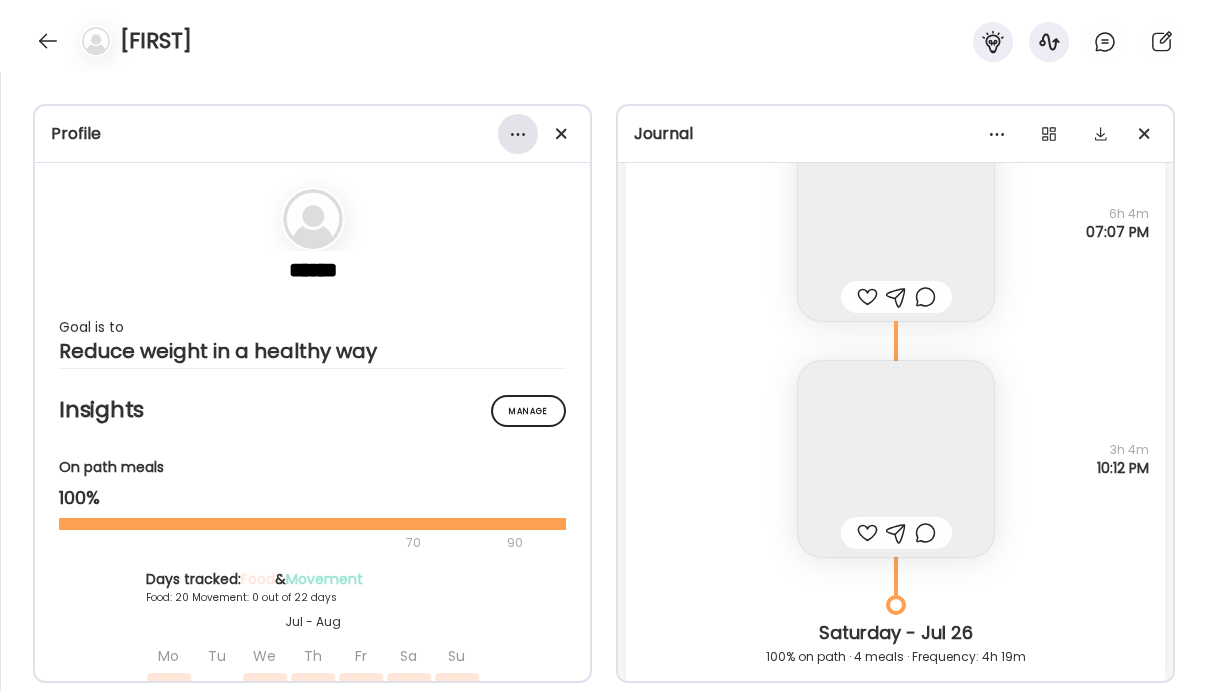 scroll, scrollTop: 25145, scrollLeft: 0, axis: vertical 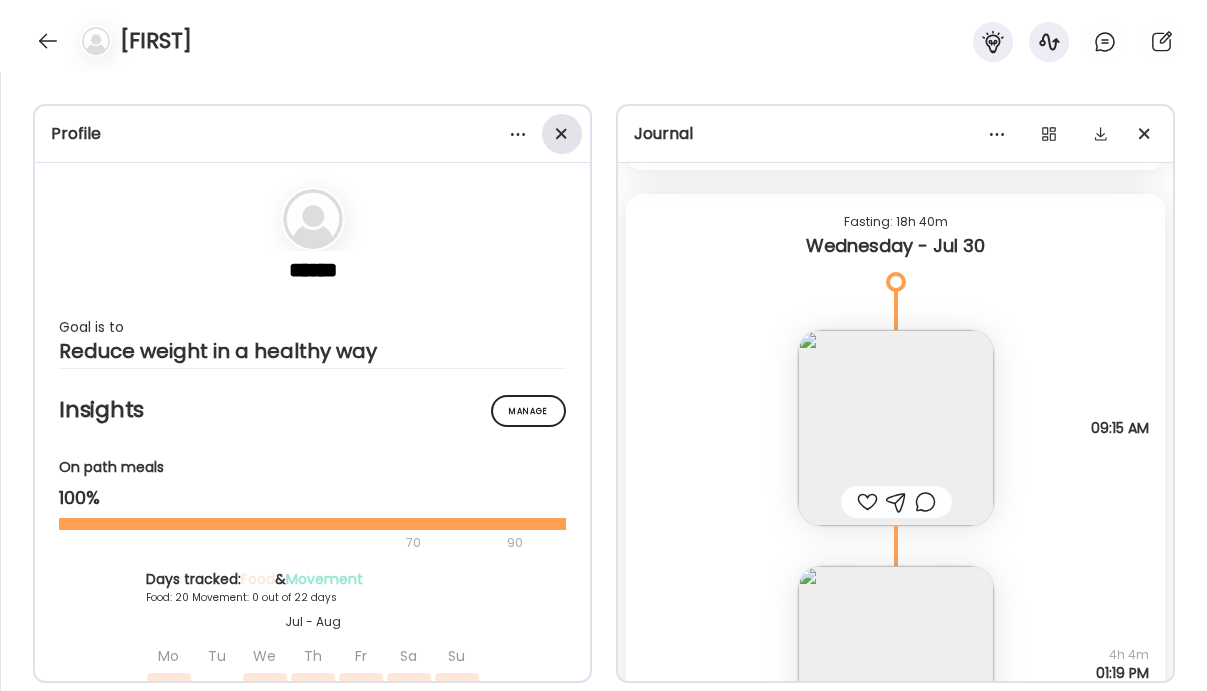 click at bounding box center [561, 133] 